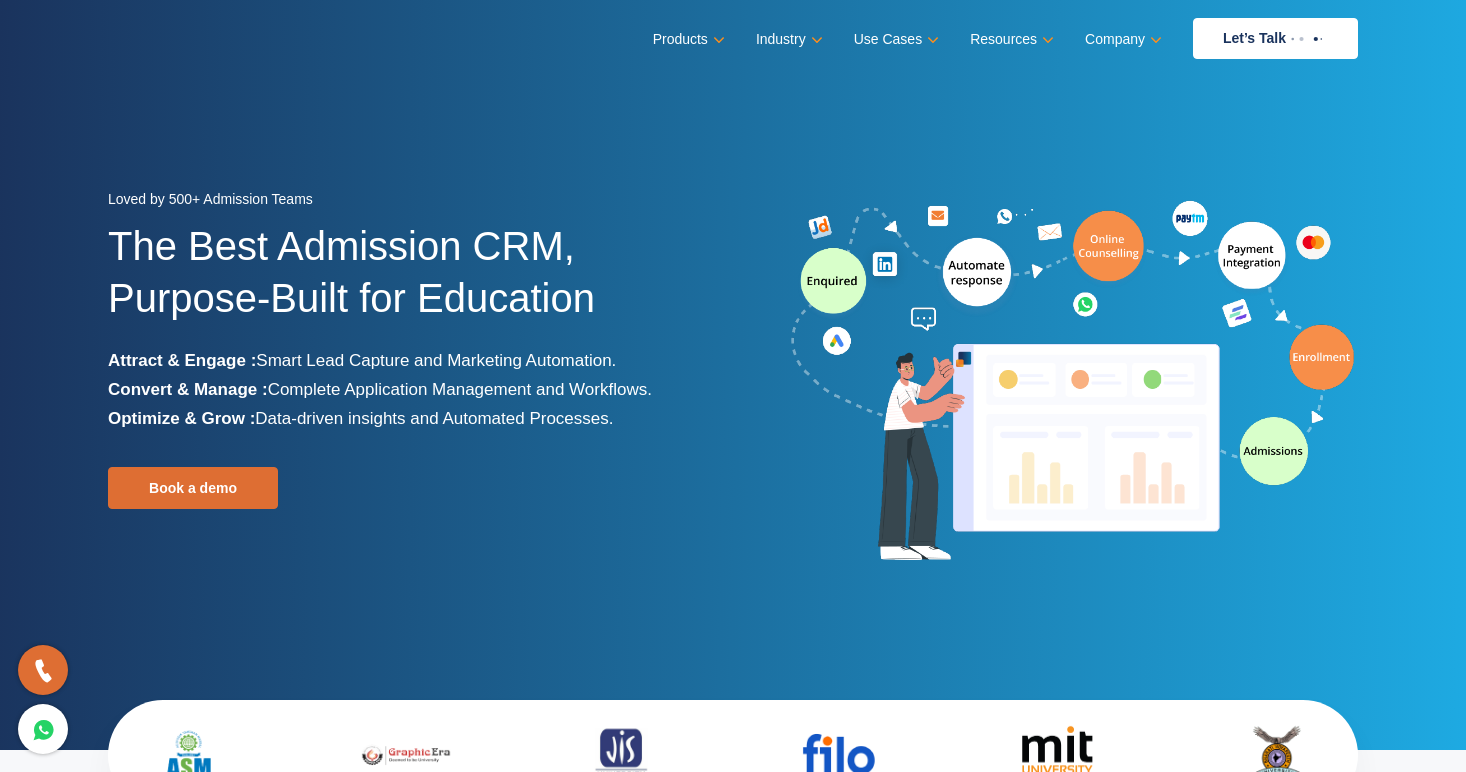 scroll, scrollTop: 0, scrollLeft: 0, axis: both 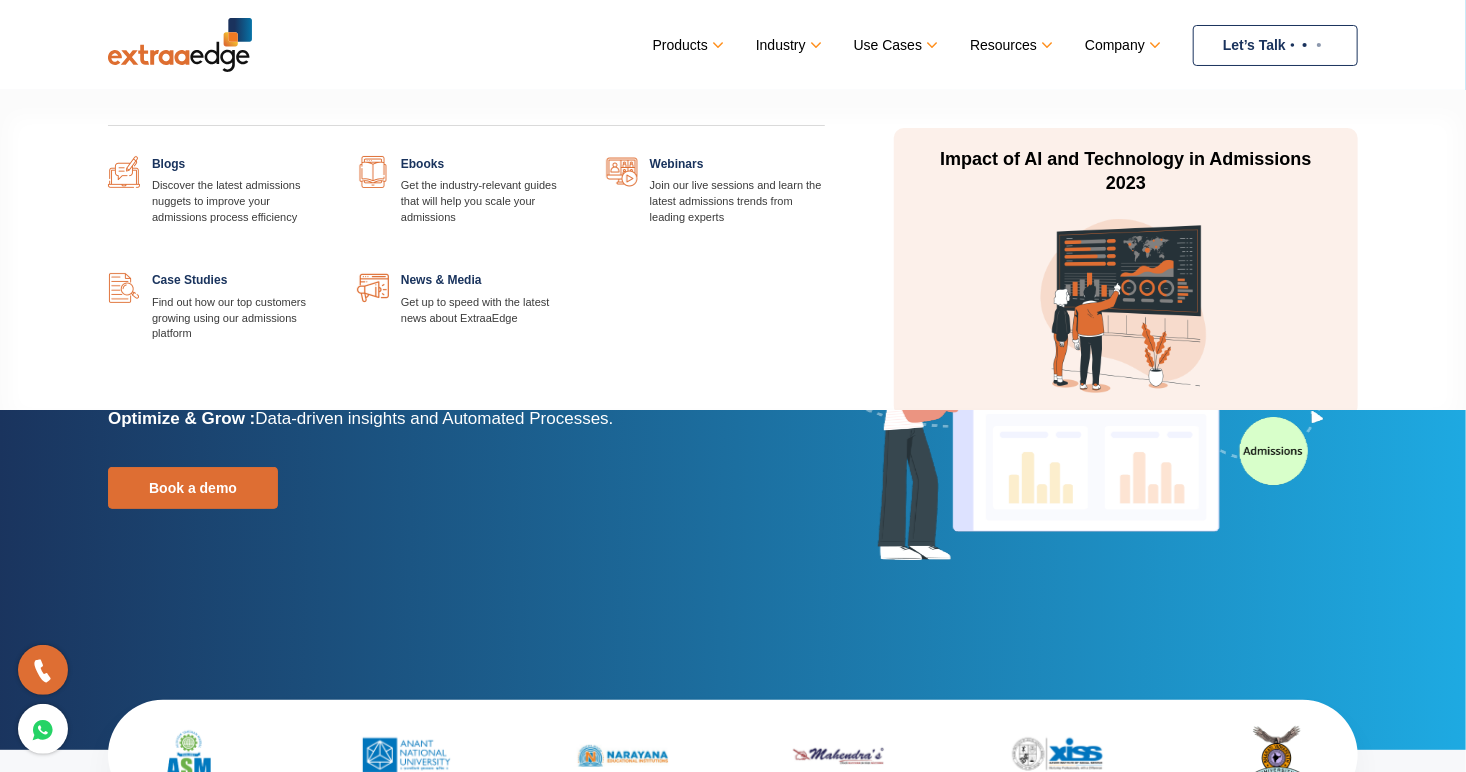 click at bounding box center (327, 156) 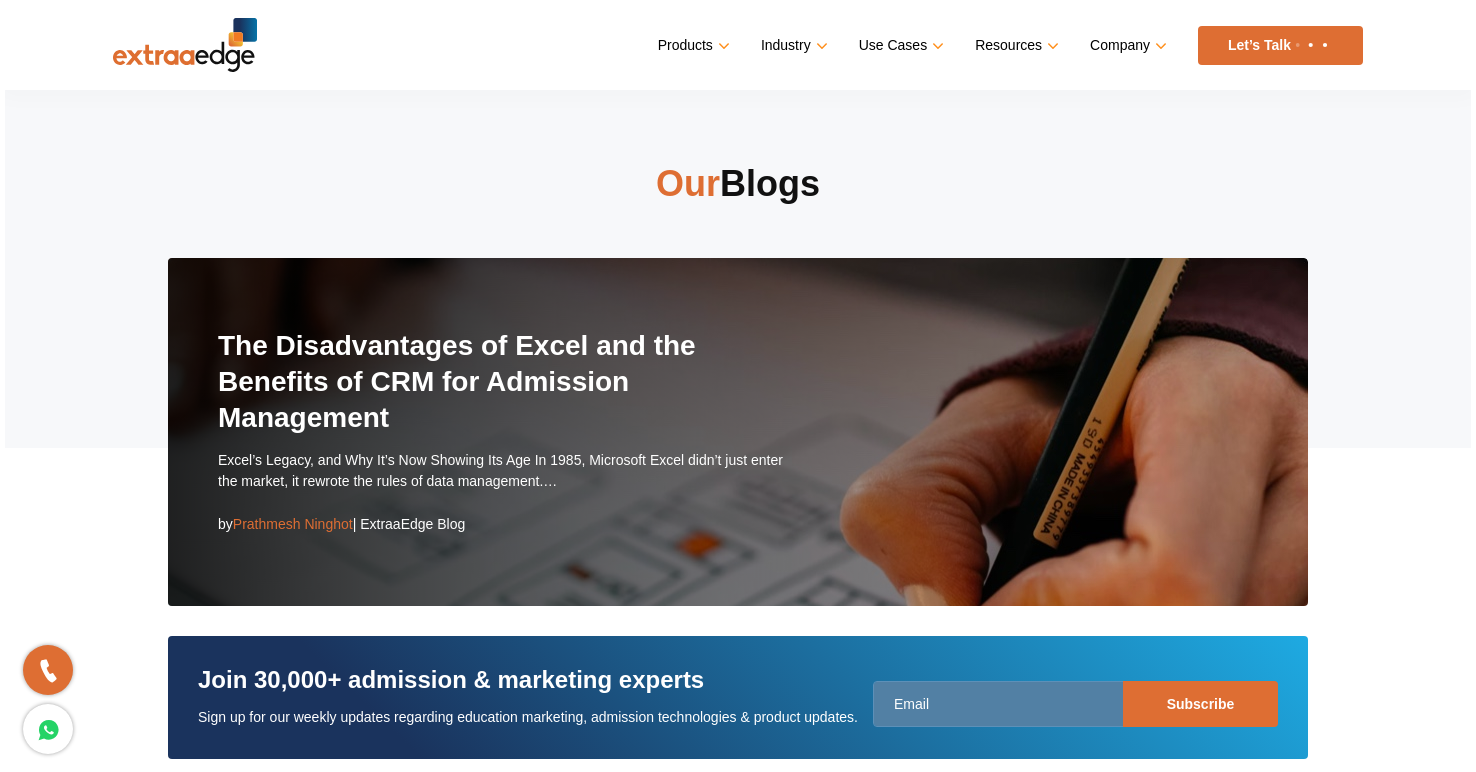 scroll, scrollTop: 0, scrollLeft: 0, axis: both 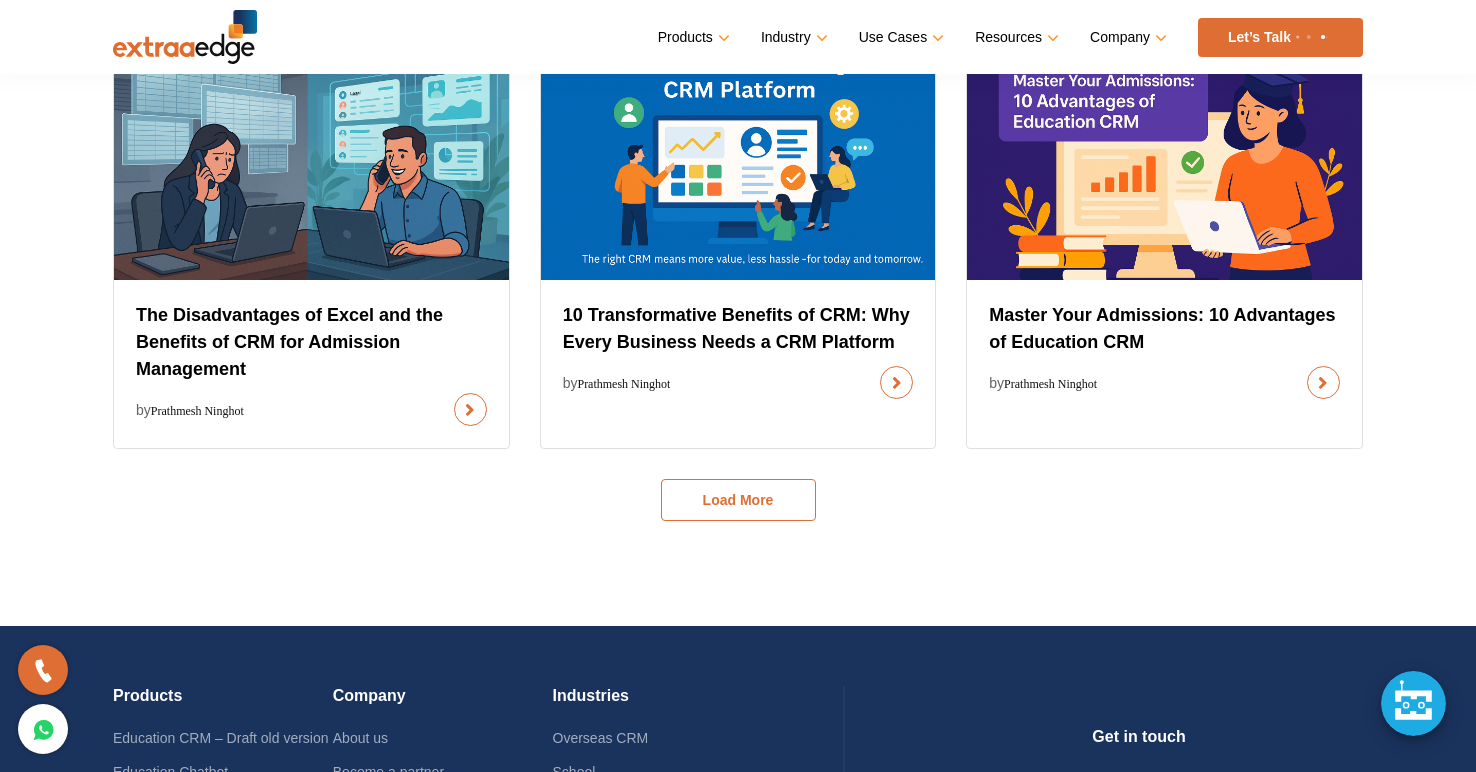 click on "Load More" at bounding box center (738, 500) 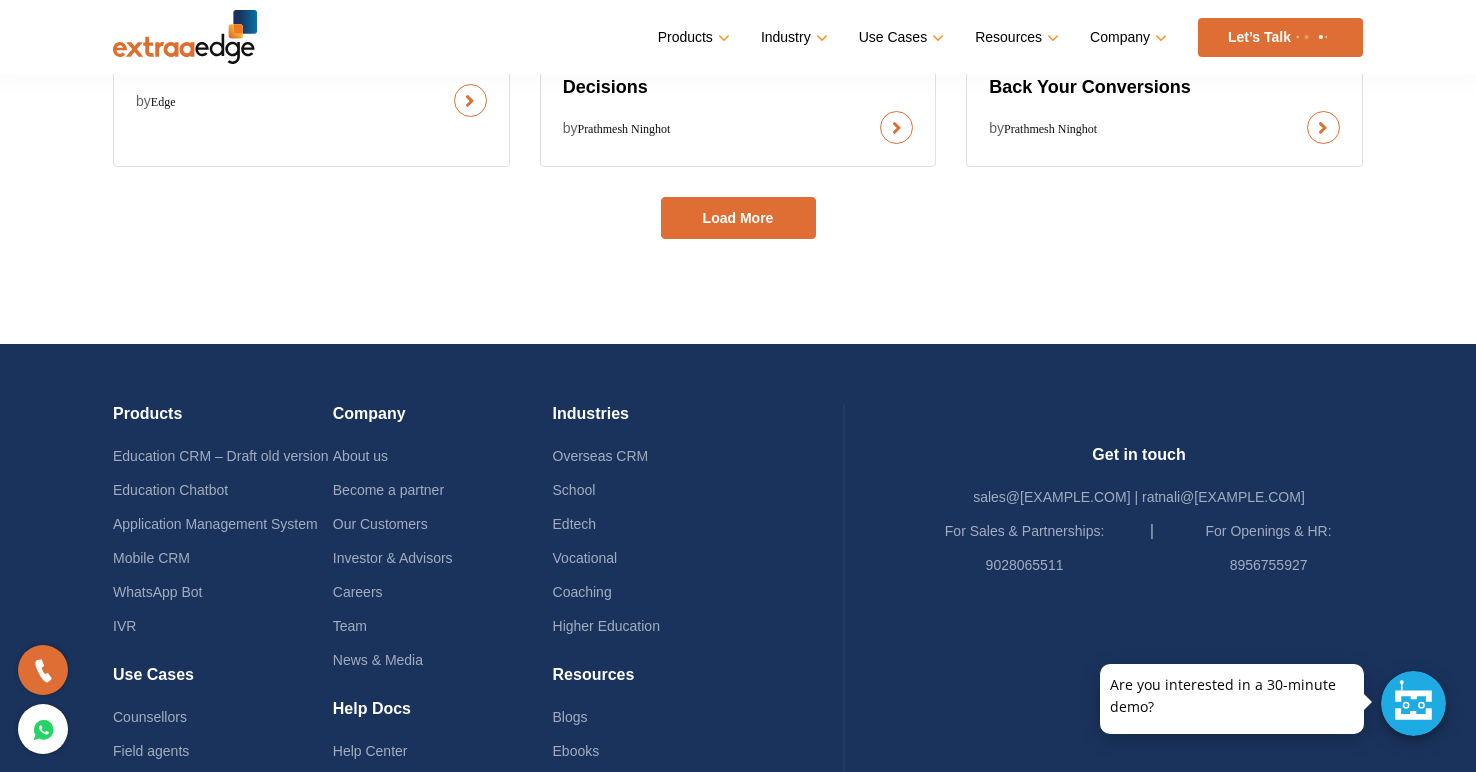 scroll, scrollTop: 2232, scrollLeft: 0, axis: vertical 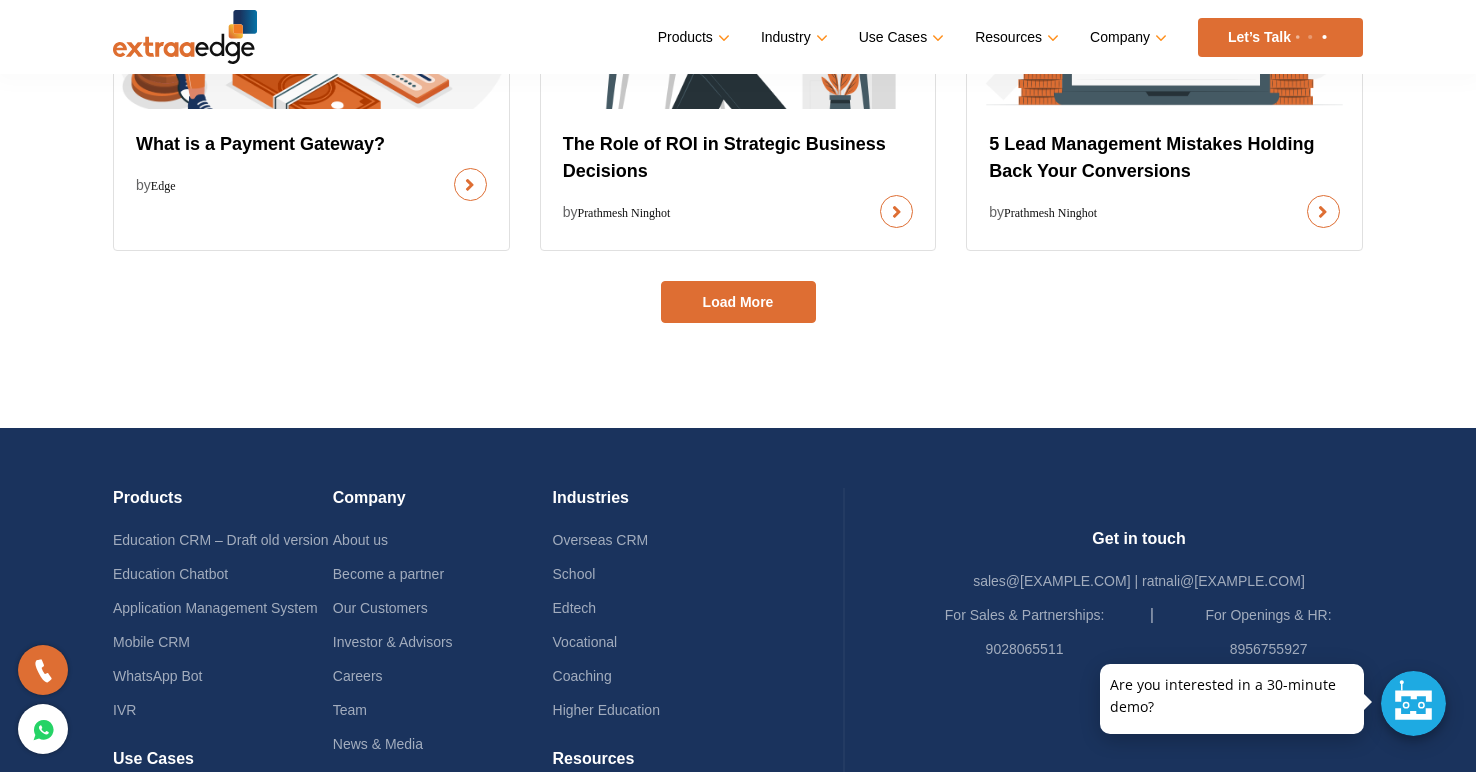 click on "How to Build a Data-Driven Admissions Funnel That Actually Works
by  Prathmesh Ninghot
8 Tips: How to Get More Enrollments with Student Admission CRM
by  Prathmesh Ninghot
Admission CRM vs Generic CRM : Which Is Best for Your Institute?
by  Prathmesh Ninghot
The Disadvantages of Excel and the Benefits of CRM for Admission Management
by  Prathmesh Ninghot" at bounding box center [738, -538] 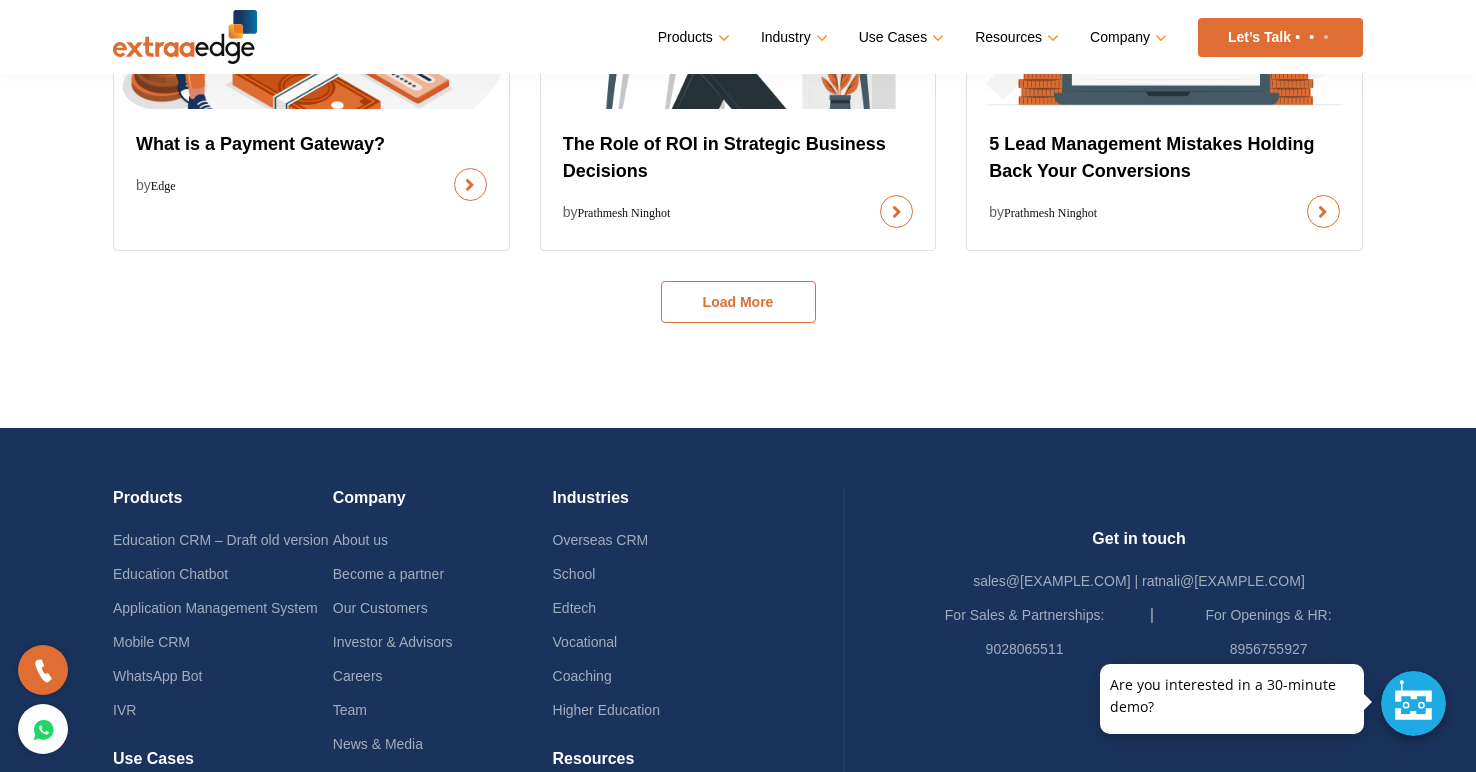 click on "Load More" at bounding box center (738, 302) 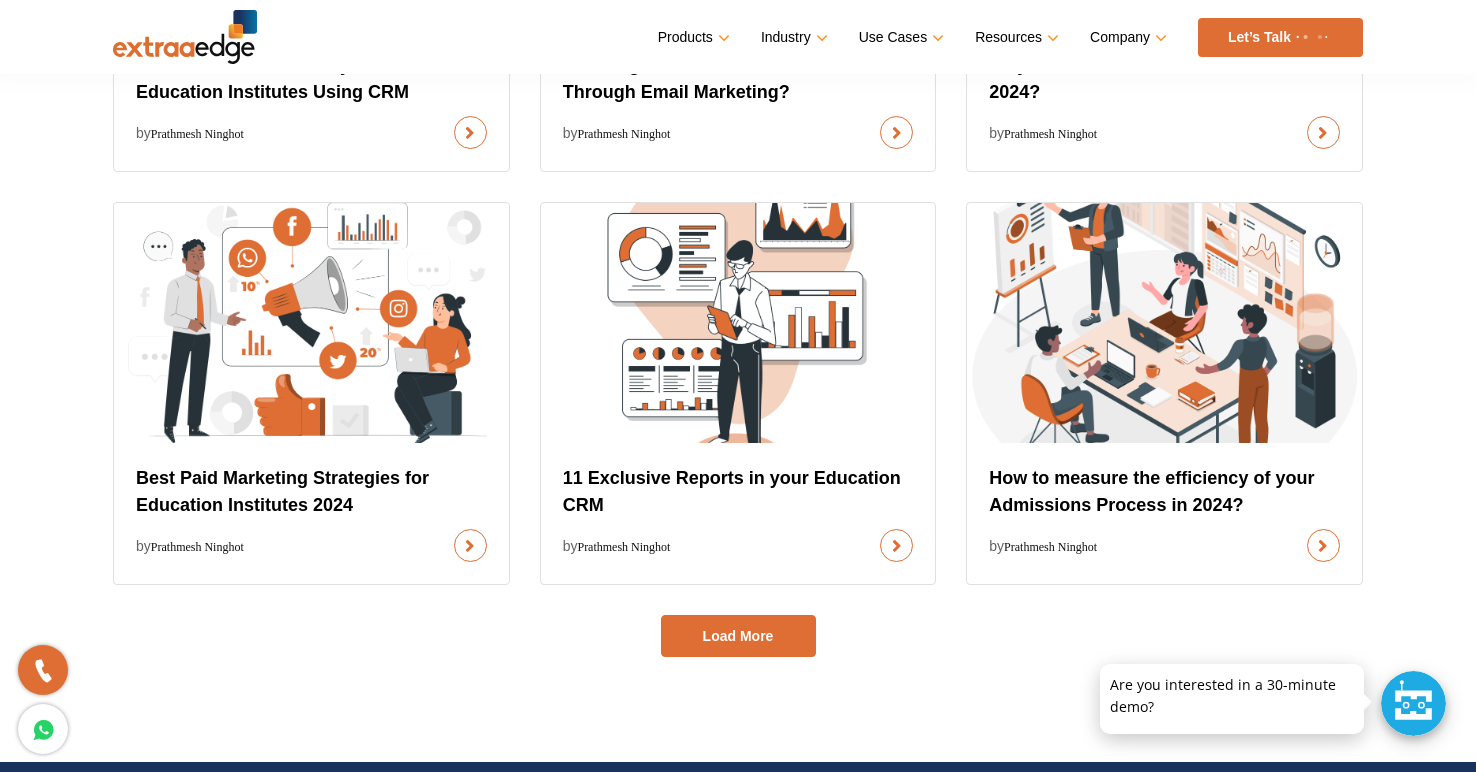scroll, scrollTop: 2724, scrollLeft: 0, axis: vertical 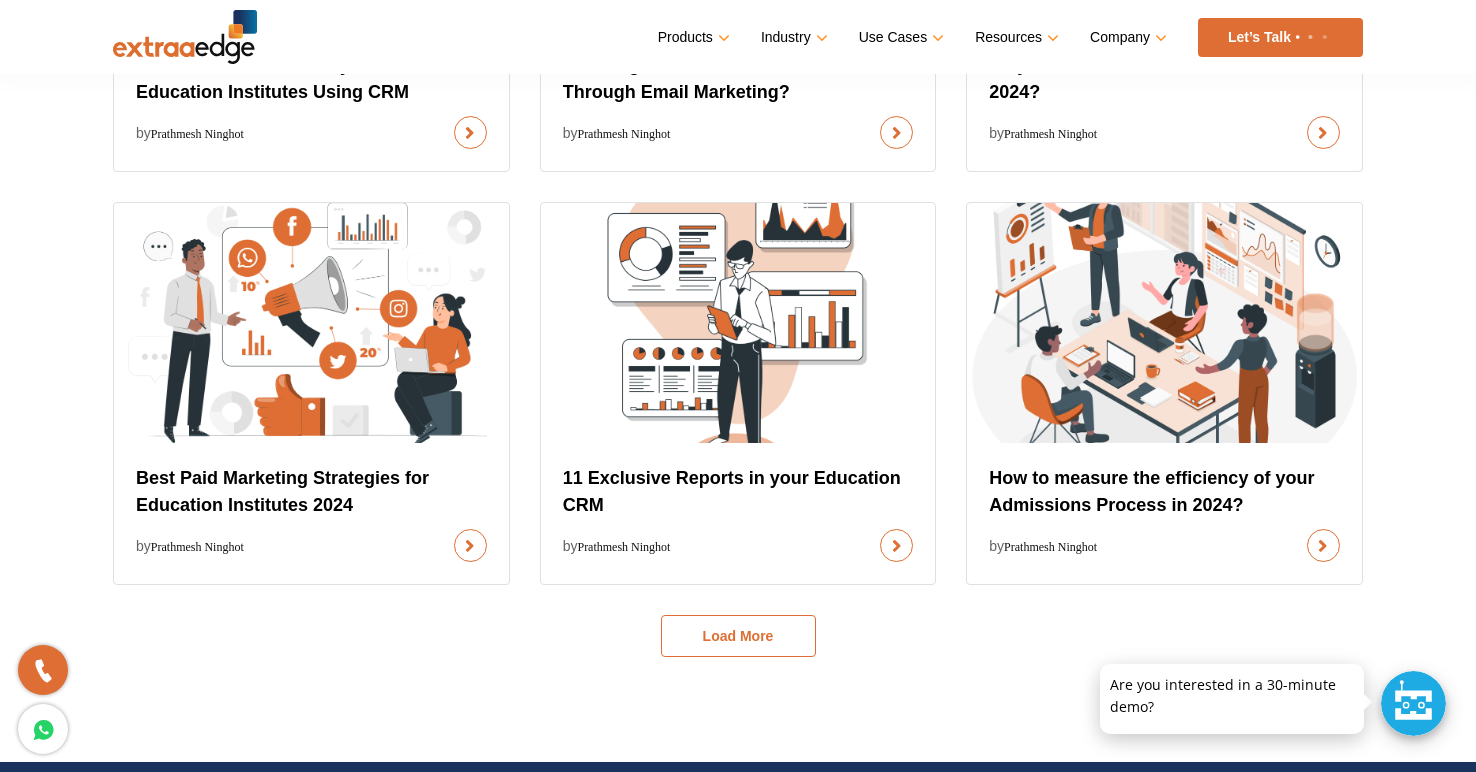click on "Load More" at bounding box center [738, 636] 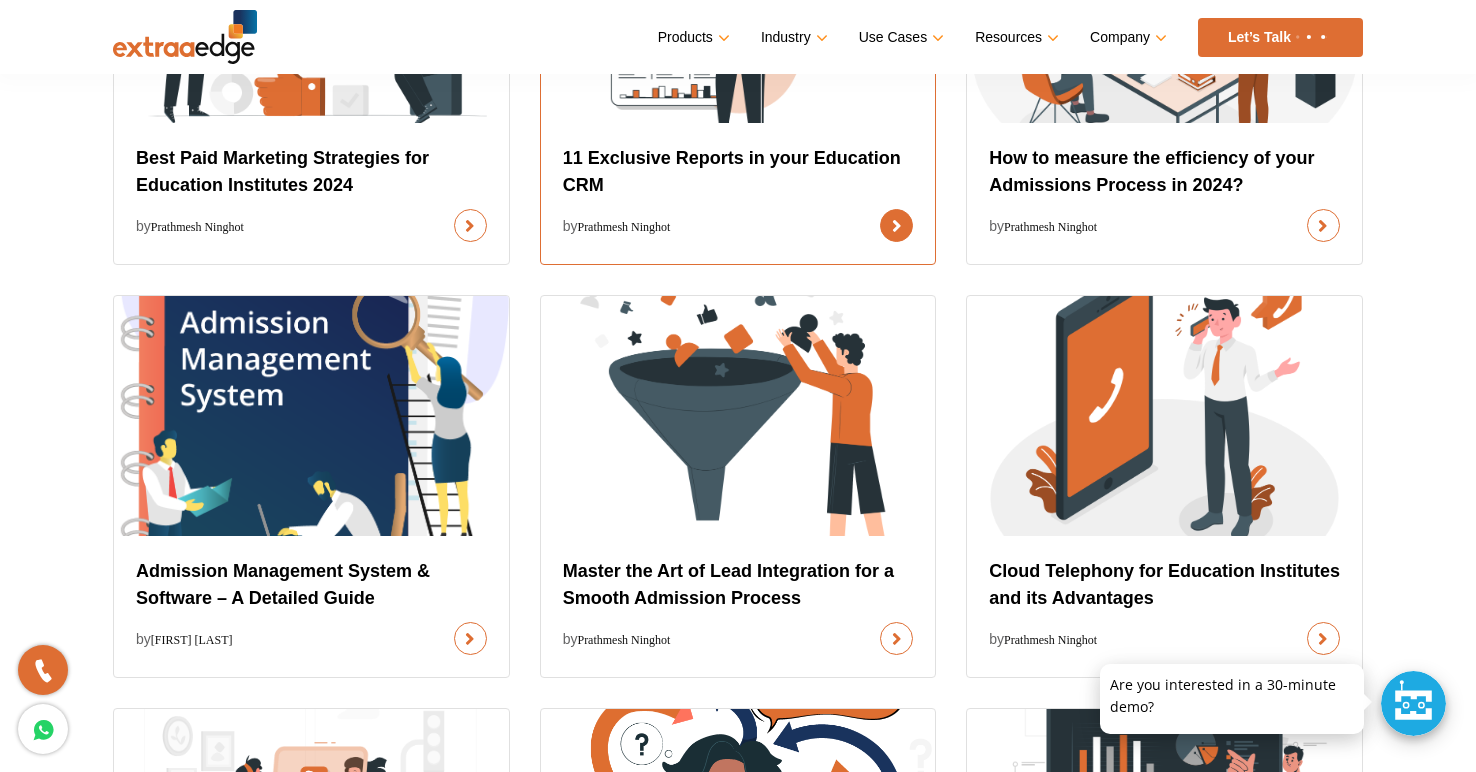 scroll, scrollTop: 2952, scrollLeft: 0, axis: vertical 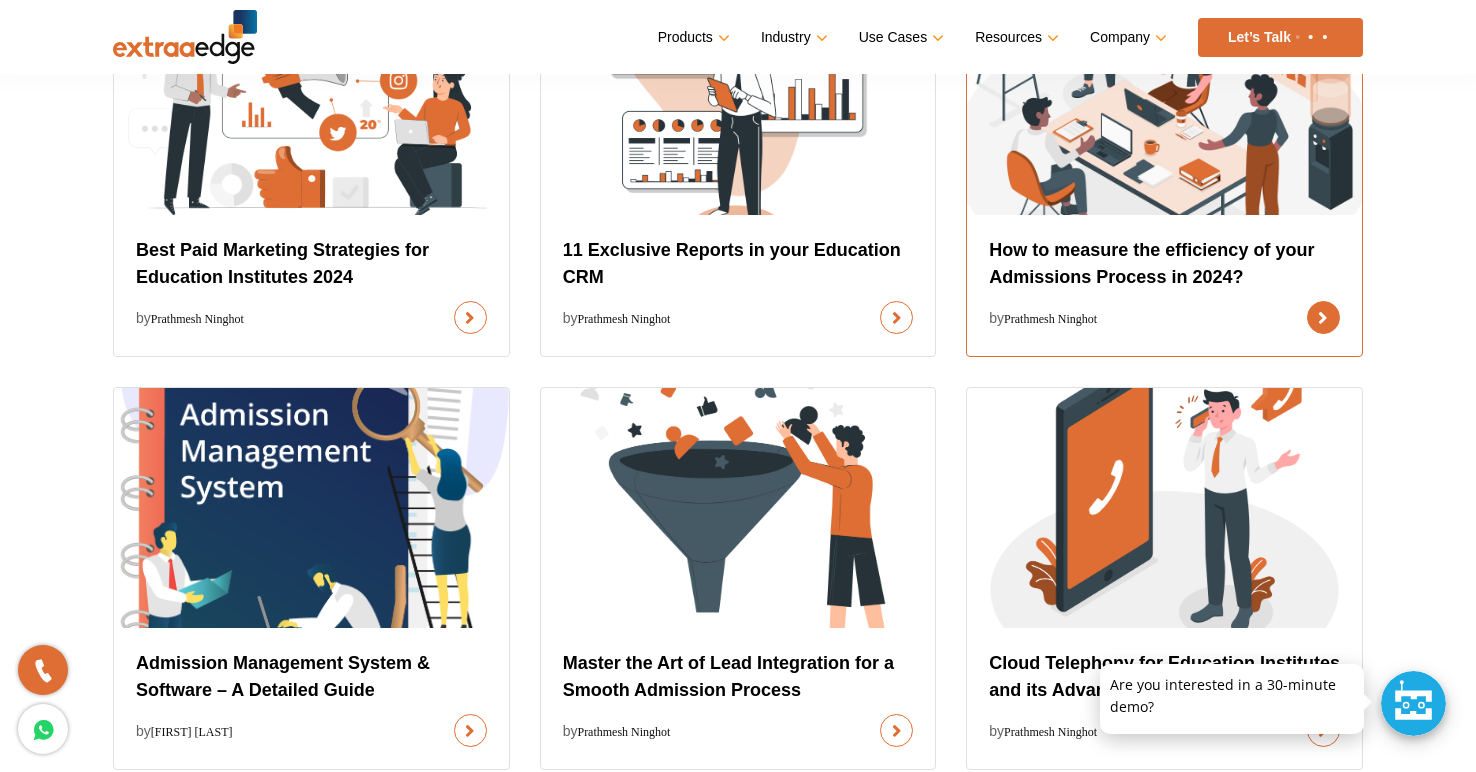 click at bounding box center [1323, 317] 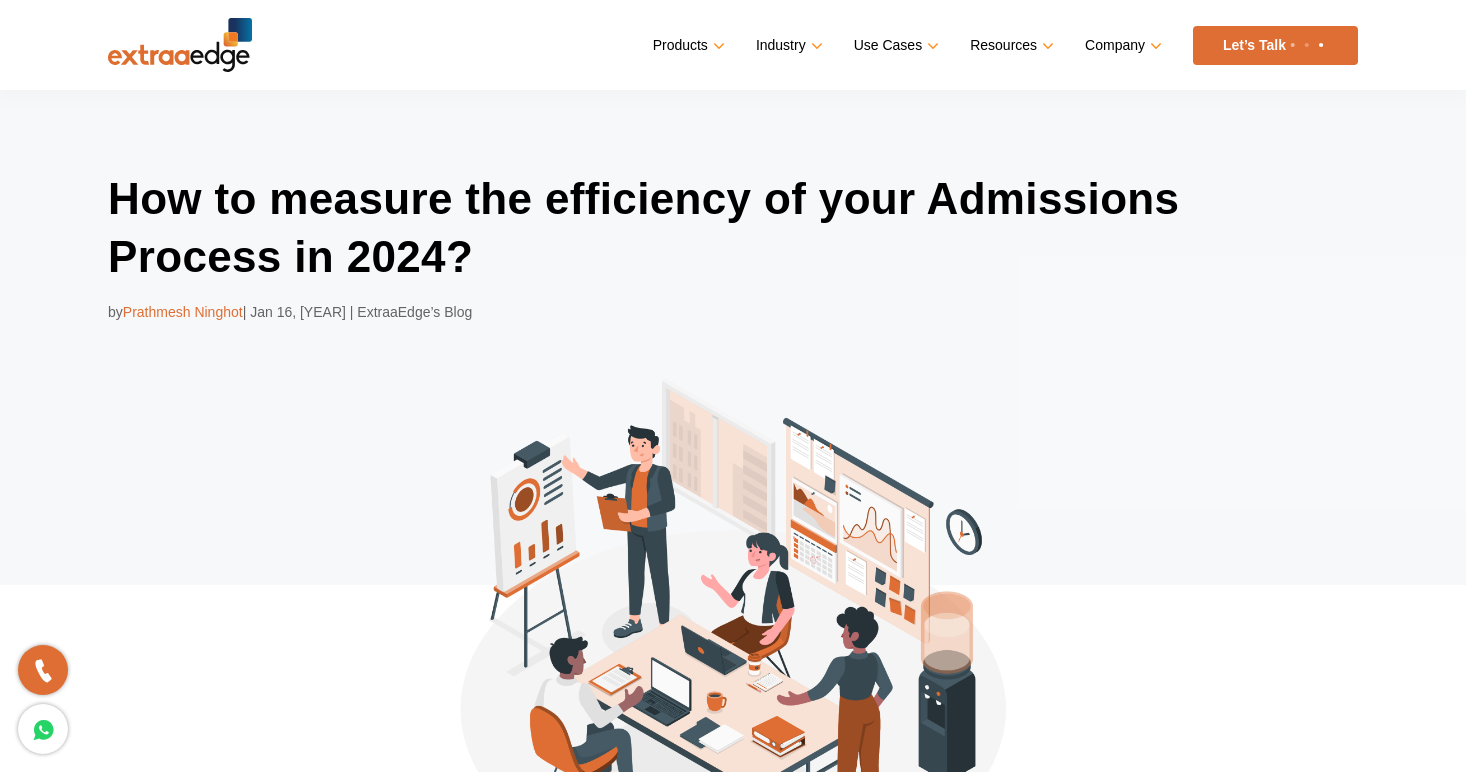 scroll, scrollTop: 0, scrollLeft: 0, axis: both 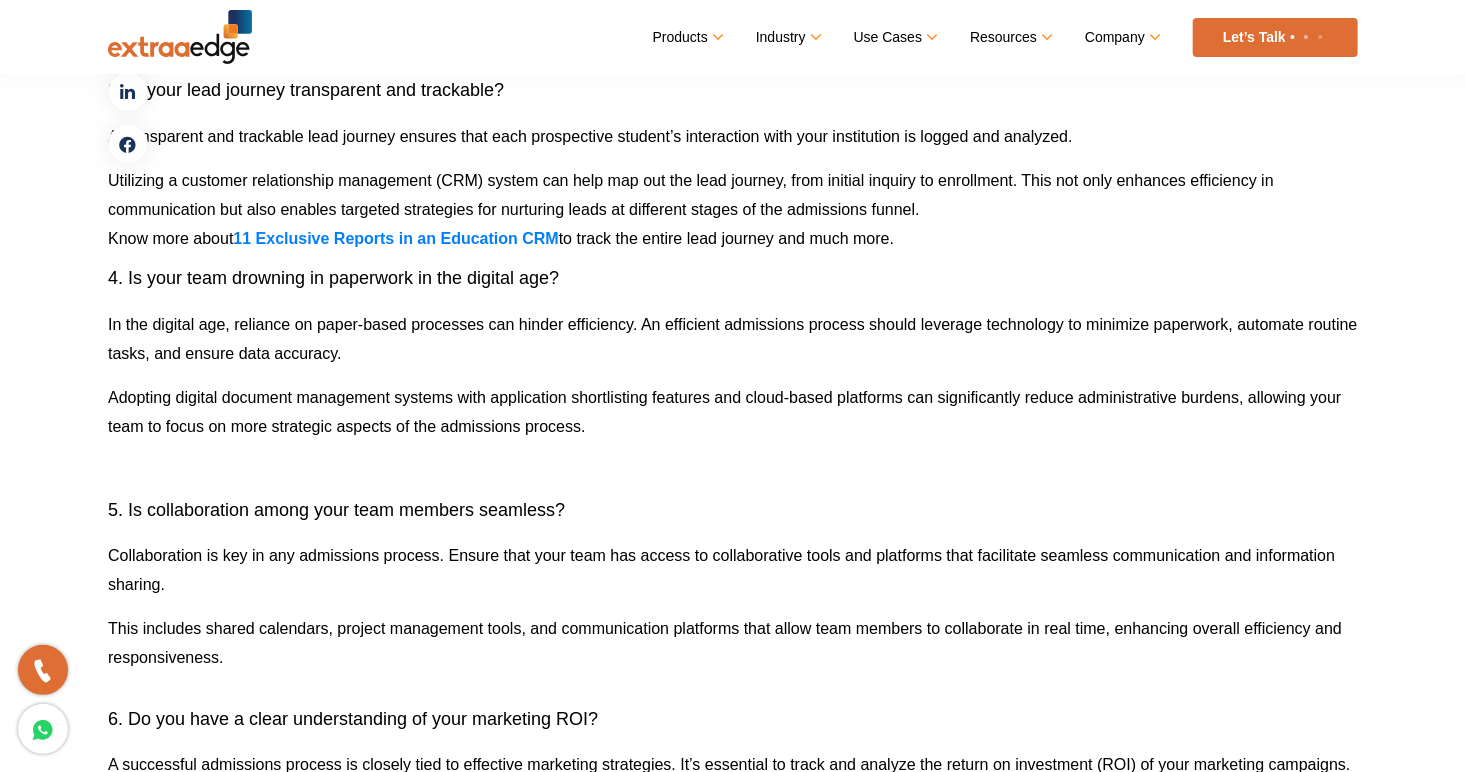 drag, startPoint x: 777, startPoint y: 715, endPoint x: 681, endPoint y: 618, distance: 136.47343 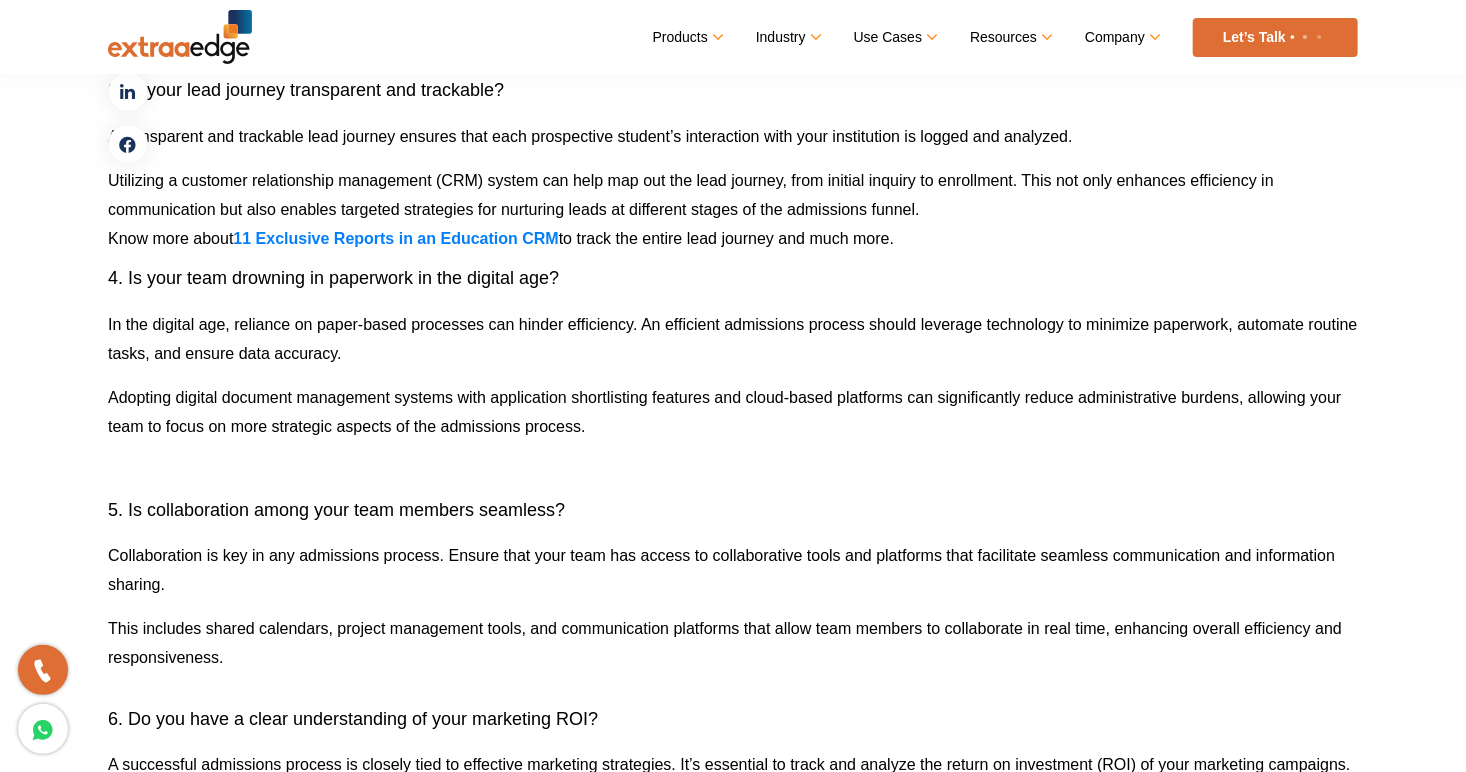 click on "How to measure the efficiency of your Admissions Process in [YEAR]?
by  [PERSON]  | Jan 16, [YEAR] | ExtraaEdge’s Blog
The education industry is growing exponentially. Yeah,  we all know that, but look at these crazy numbers:
Table of Contents
Toggle
Answer these 7 questions to determine the Efficiency of your Admissions Process 1. Is your admissions process fully optimized for applicants?  2. How well do you know your Counselor’s Productivity Metrics? 3. Is your lead journey transparent and trackable? 4. Is your team drowning in paperwork in the digital age? 5. Is collaboration among your team members seamless? 6. Do you have a clear understanding of your marketing ROI? 7. Are you personalizing communication to maximize impact? Embracing the Future with Education CRM
Do you know what the best thing about competition is?" at bounding box center [733, -499] 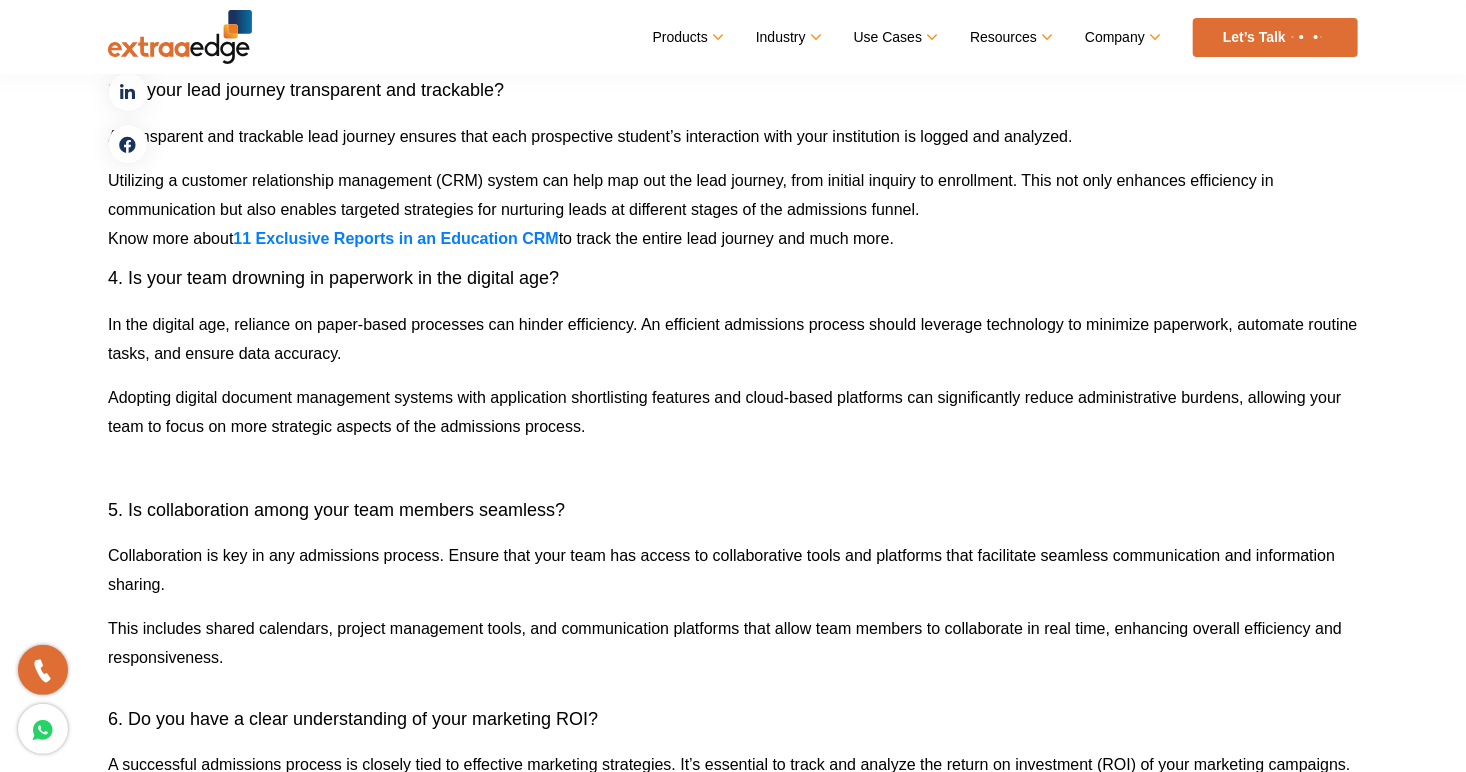 click on "This includes shared calendars, project management tools, and communication platforms that allow team members to collaborate in real time, enhancing overall efficiency and responsiveness." at bounding box center (733, 643) 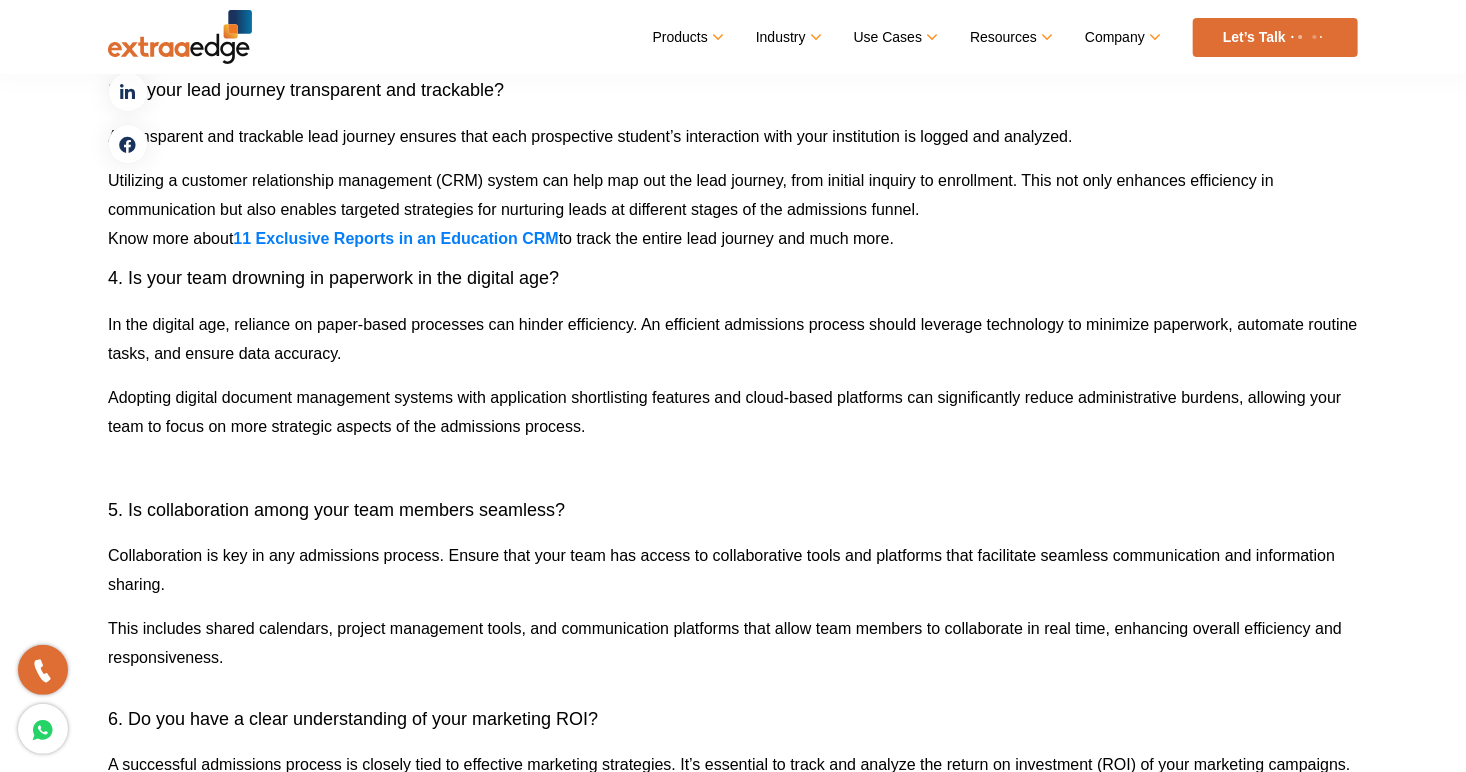 click on "This includes shared calendars, project management tools, and communication platforms that allow team members to collaborate in real time, enhancing overall efficiency and responsiveness." at bounding box center [725, 643] 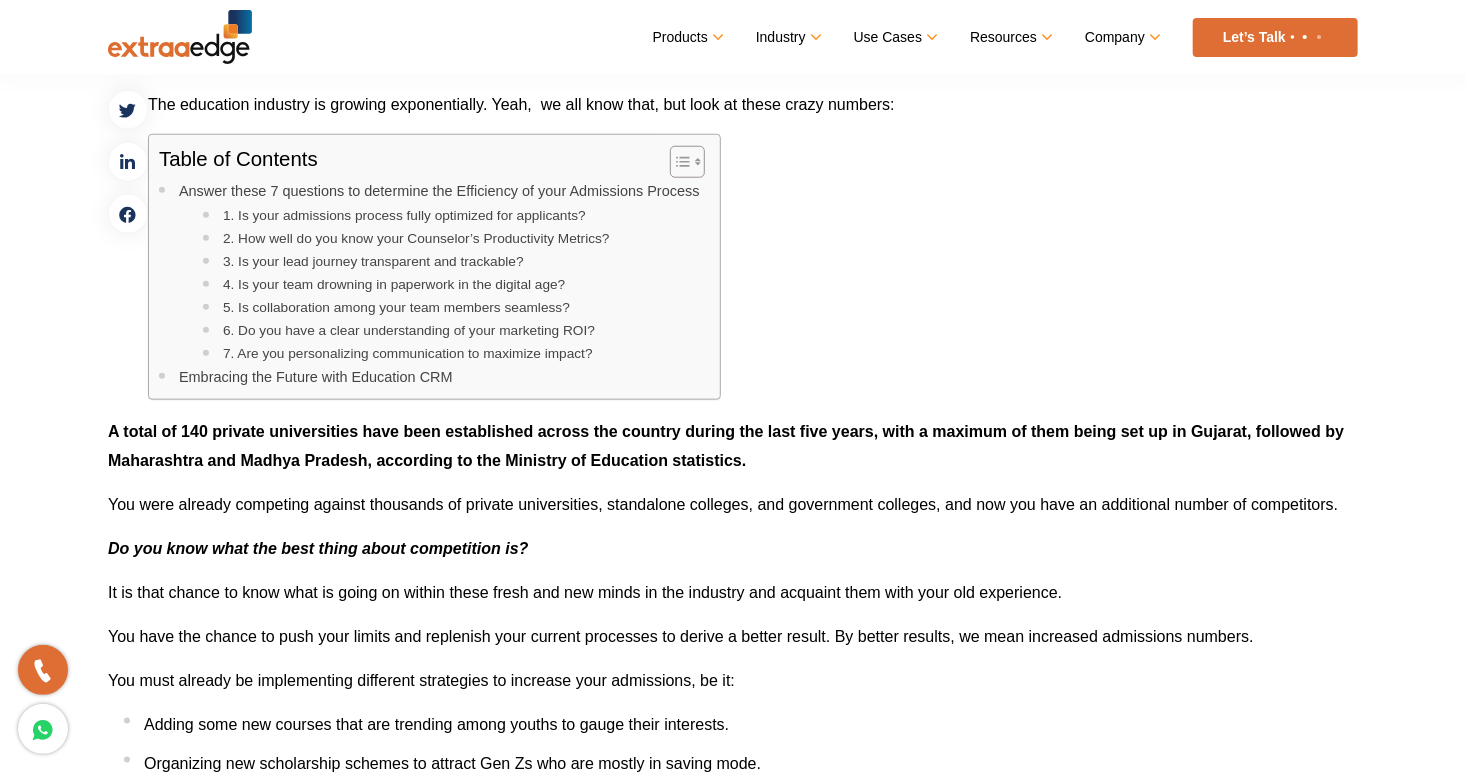 scroll, scrollTop: 864, scrollLeft: 0, axis: vertical 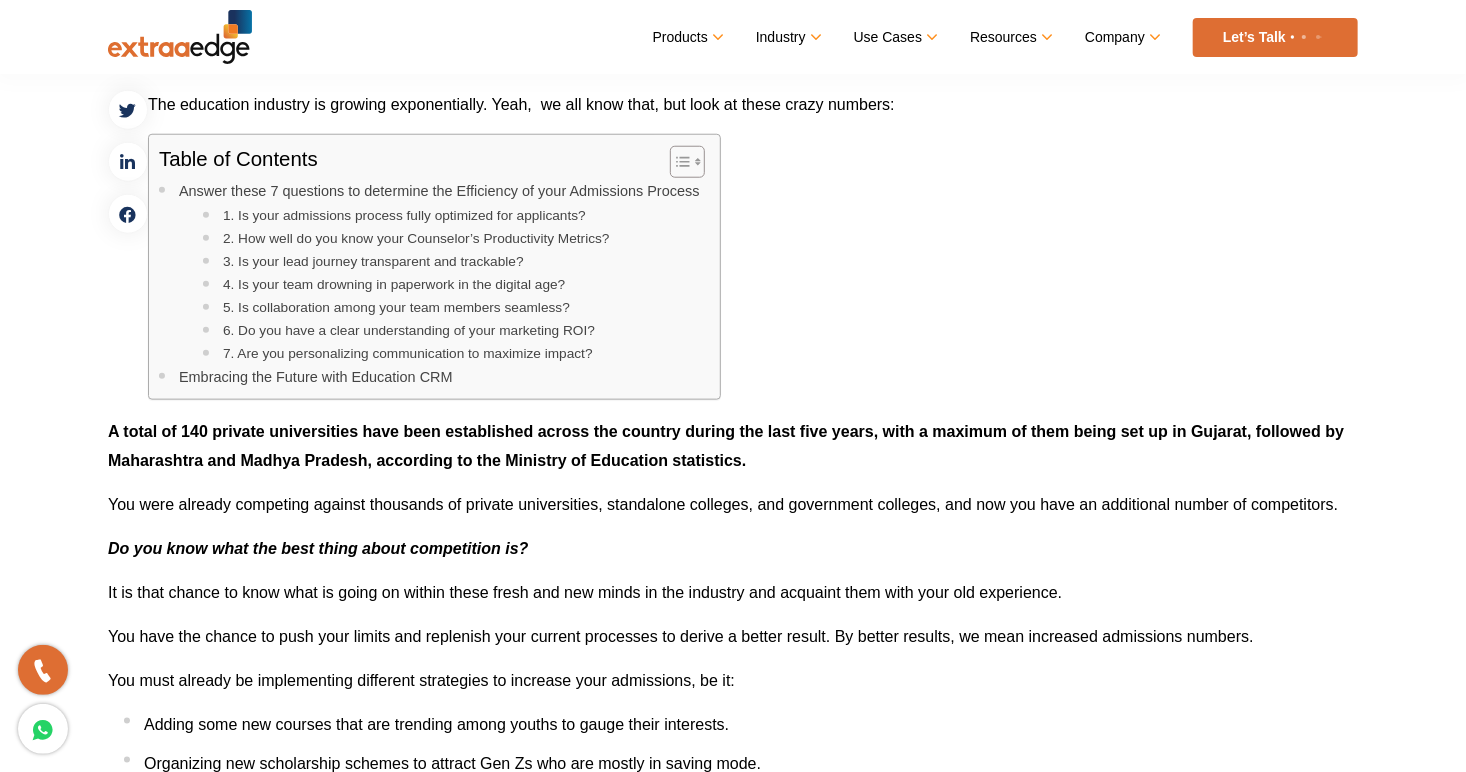 click on "A total of 140 private universities have been established across the country during the last five years, with a maximum of them being set up in Gujarat, followed by Maharashtra and Madhya Pradesh, according to the Ministry of Education statistics." at bounding box center (733, 446) 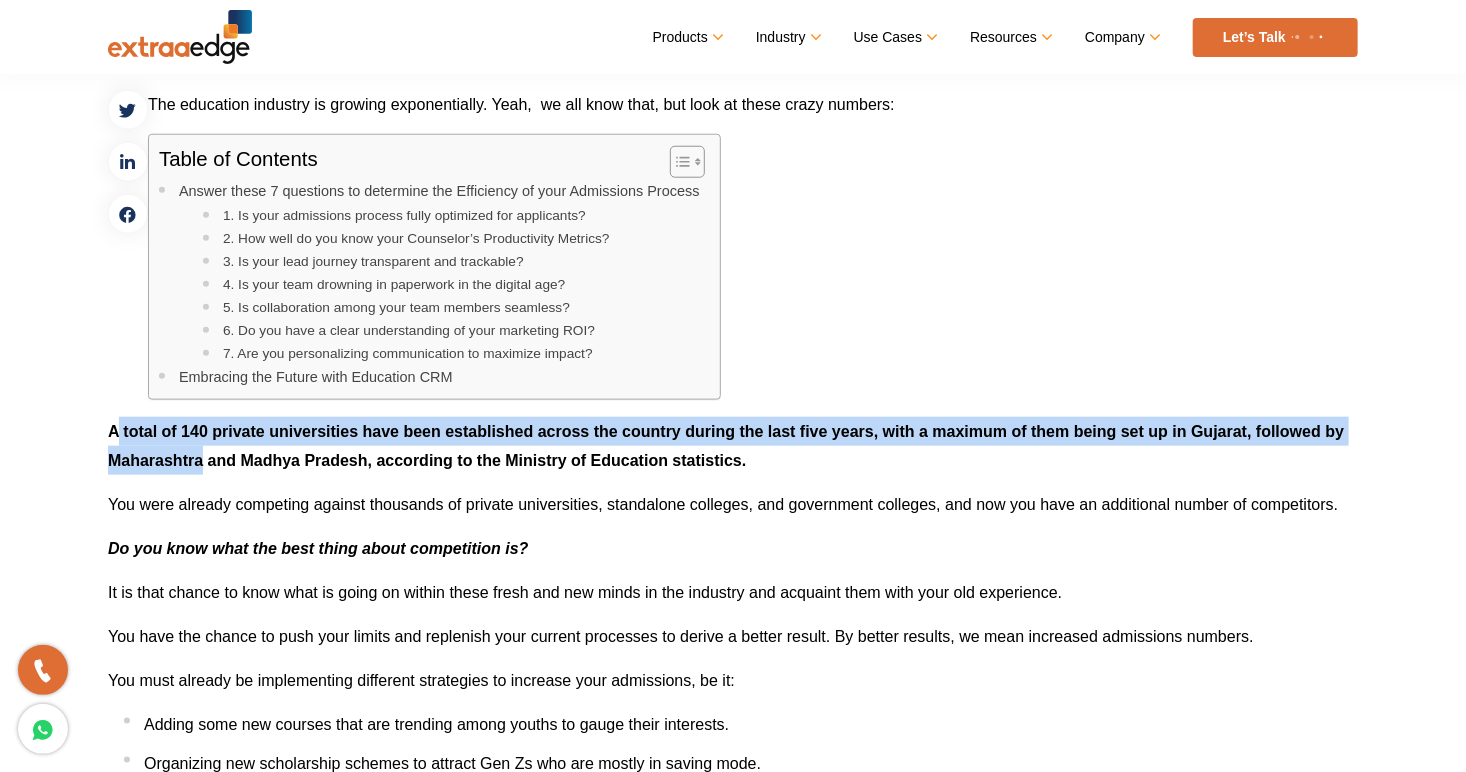 drag, startPoint x: 113, startPoint y: 415, endPoint x: 125, endPoint y: 452, distance: 38.8973 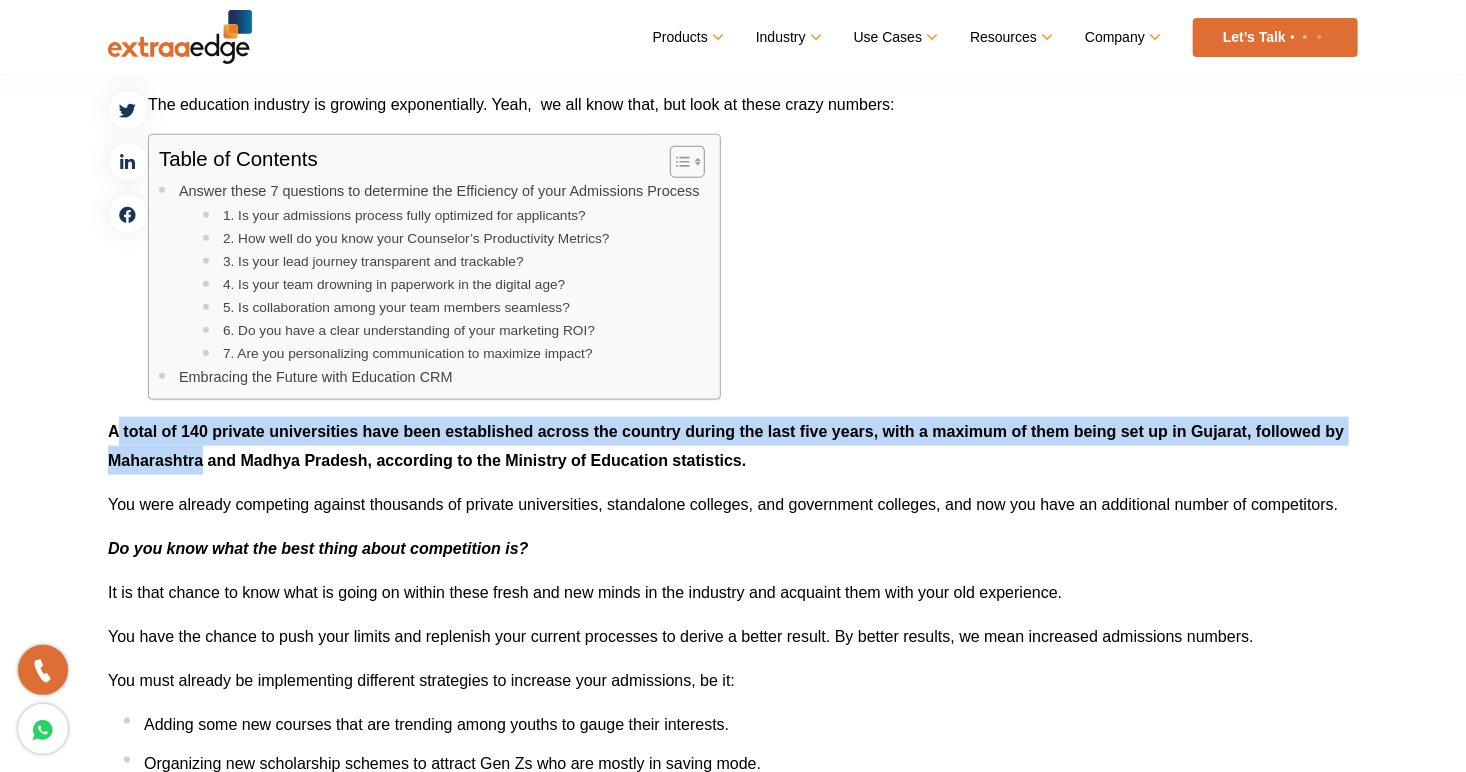 click on "A total of 140 private universities have been established across the country during the last five years, with a maximum of them being set up in Gujarat, followed by Maharashtra and Madhya Pradesh, according to the Ministry of Education statistics." at bounding box center [733, 446] 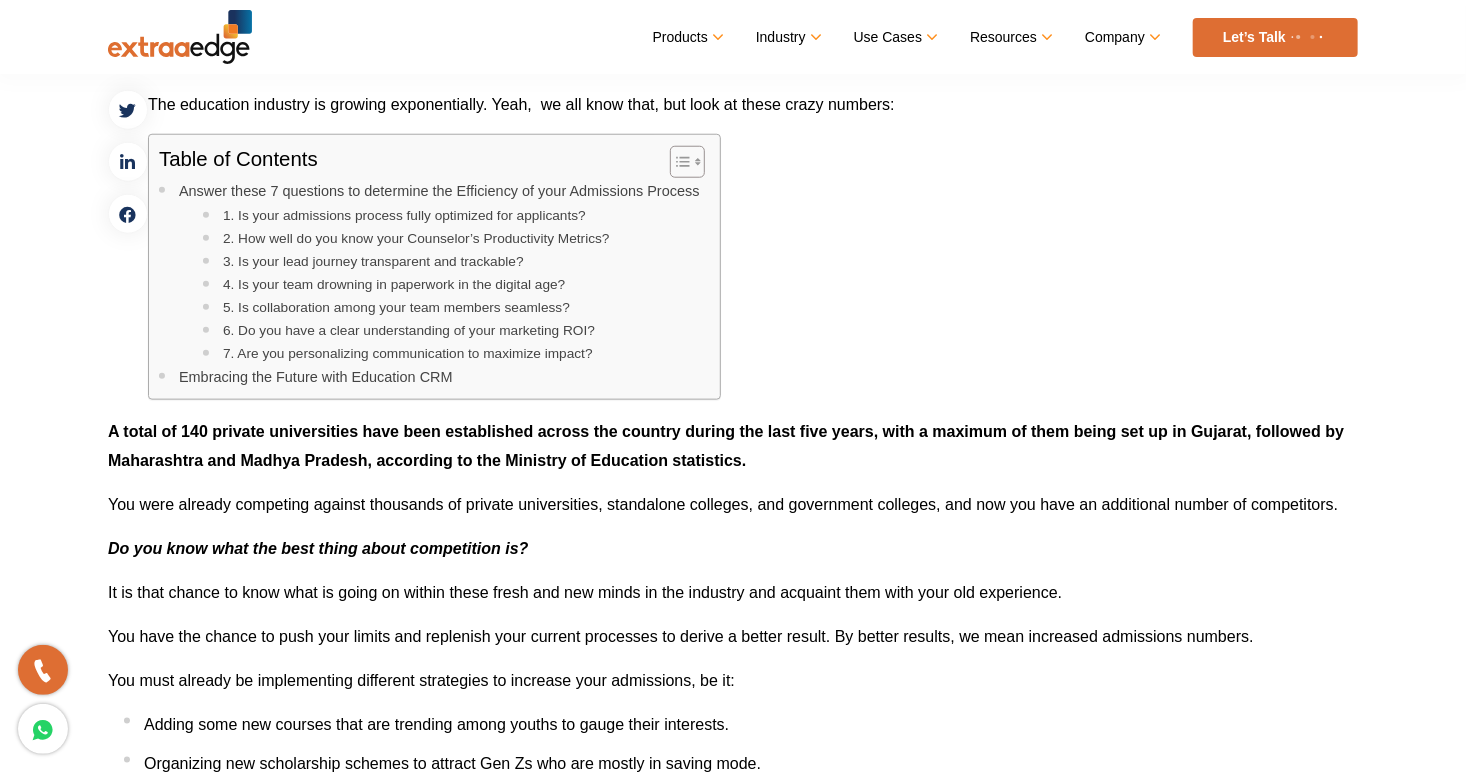 drag, startPoint x: 125, startPoint y: 452, endPoint x: 99, endPoint y: 438, distance: 29.529646 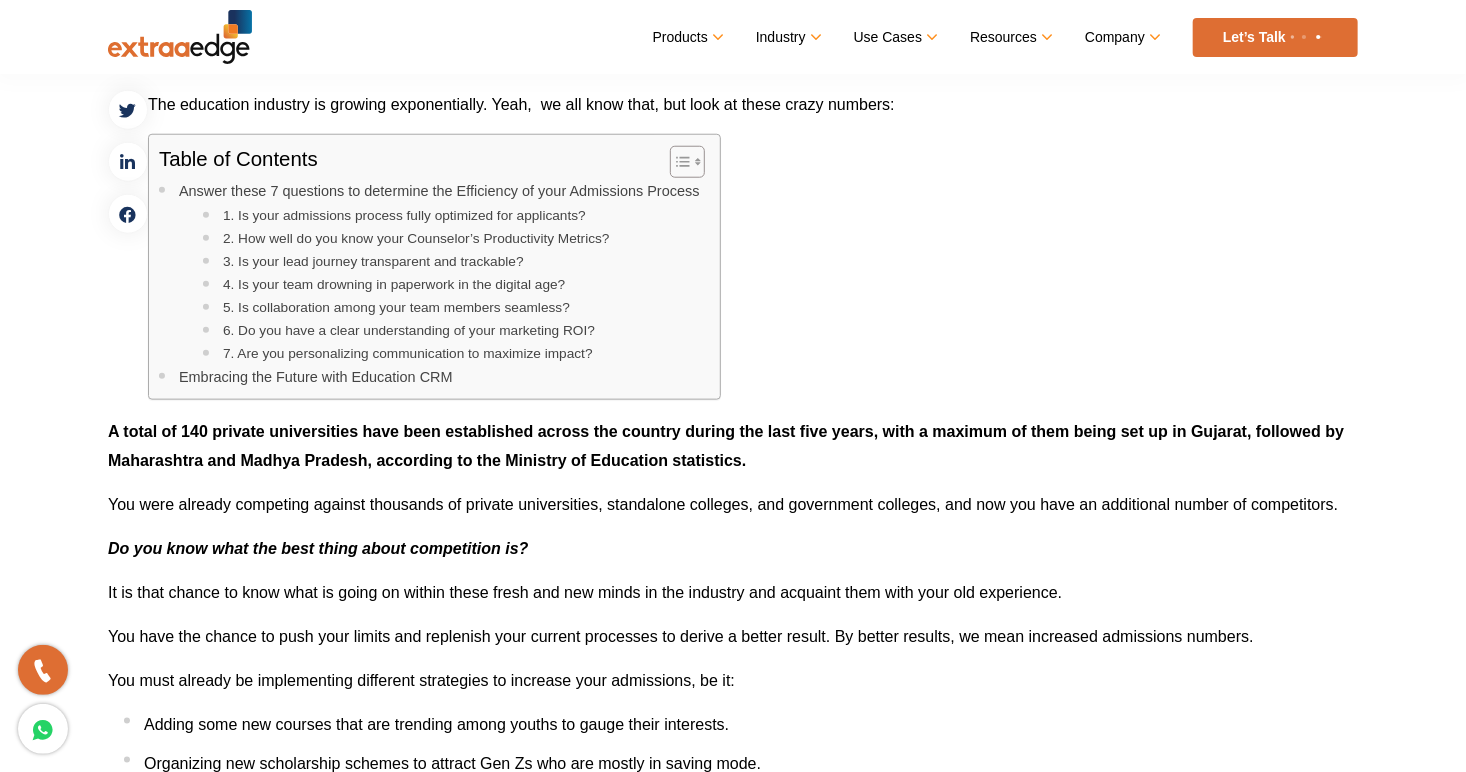 click on "The education industry is growing exponentially. Yeah,  we all know that, but look at these crazy numbers:
Table of Contents
Toggle
Answer these 7 questions to determine the Efficiency of your Admissions Process 1. Is your admissions process fully optimized for applicants?  2. How well do you know your Counselor’s Productivity Metrics? 3. Is your lead journey transparent and trackable? 4. Is your team drowning in paperwork in the digital age? 5. Is collaboration among your team members seamless? 6. Do you have a clear understanding of your marketing ROI? 7. Are you personalizing communication to maximize impact? Embracing the Future with Education CRM
A total of 140 private universities have been established across the country during the last five years, with a maximum of them being set up in Gujarat, followed by Maharashtra and Madhya Pradesh, according to the Ministry of Education statistics." at bounding box center [733, 1967] 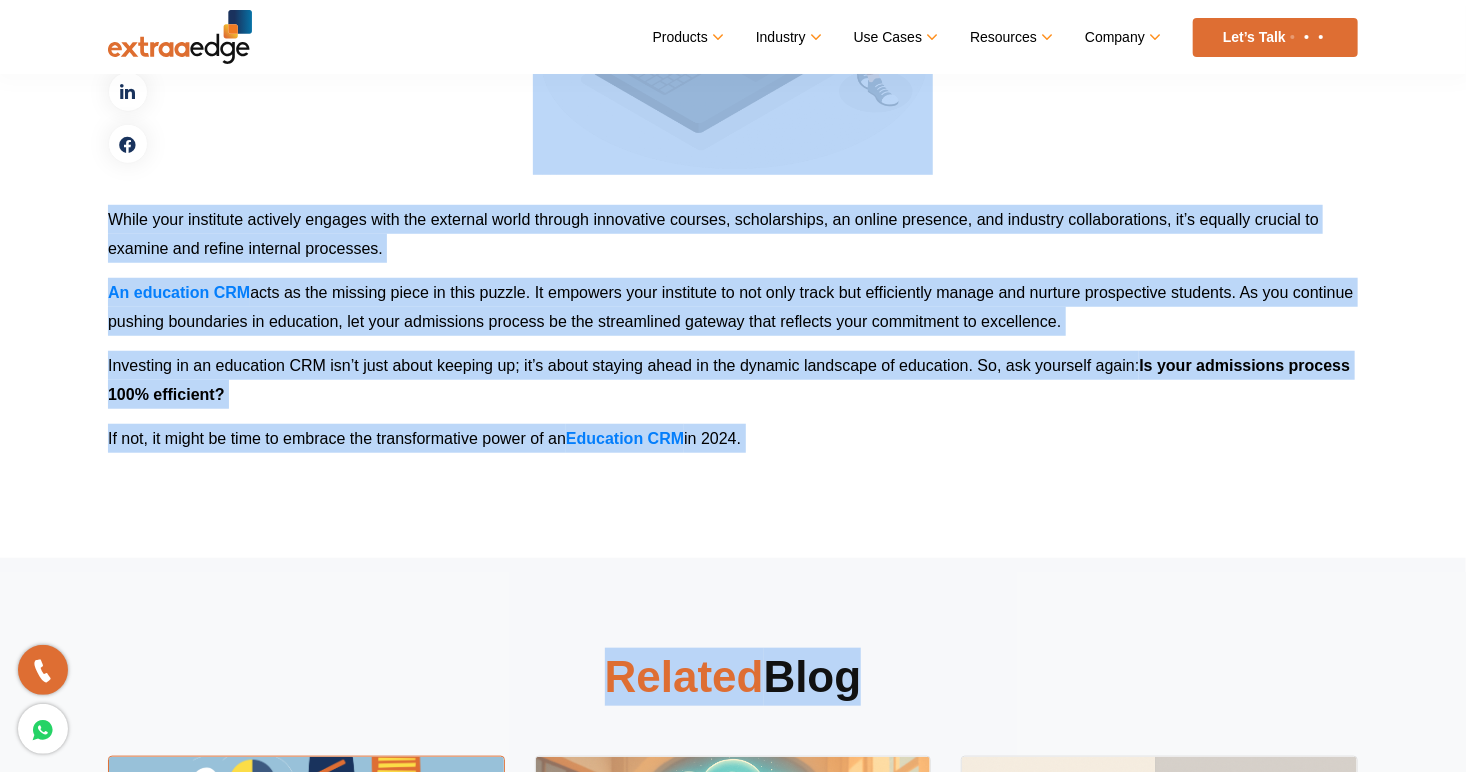 scroll, scrollTop: 4413, scrollLeft: 0, axis: vertical 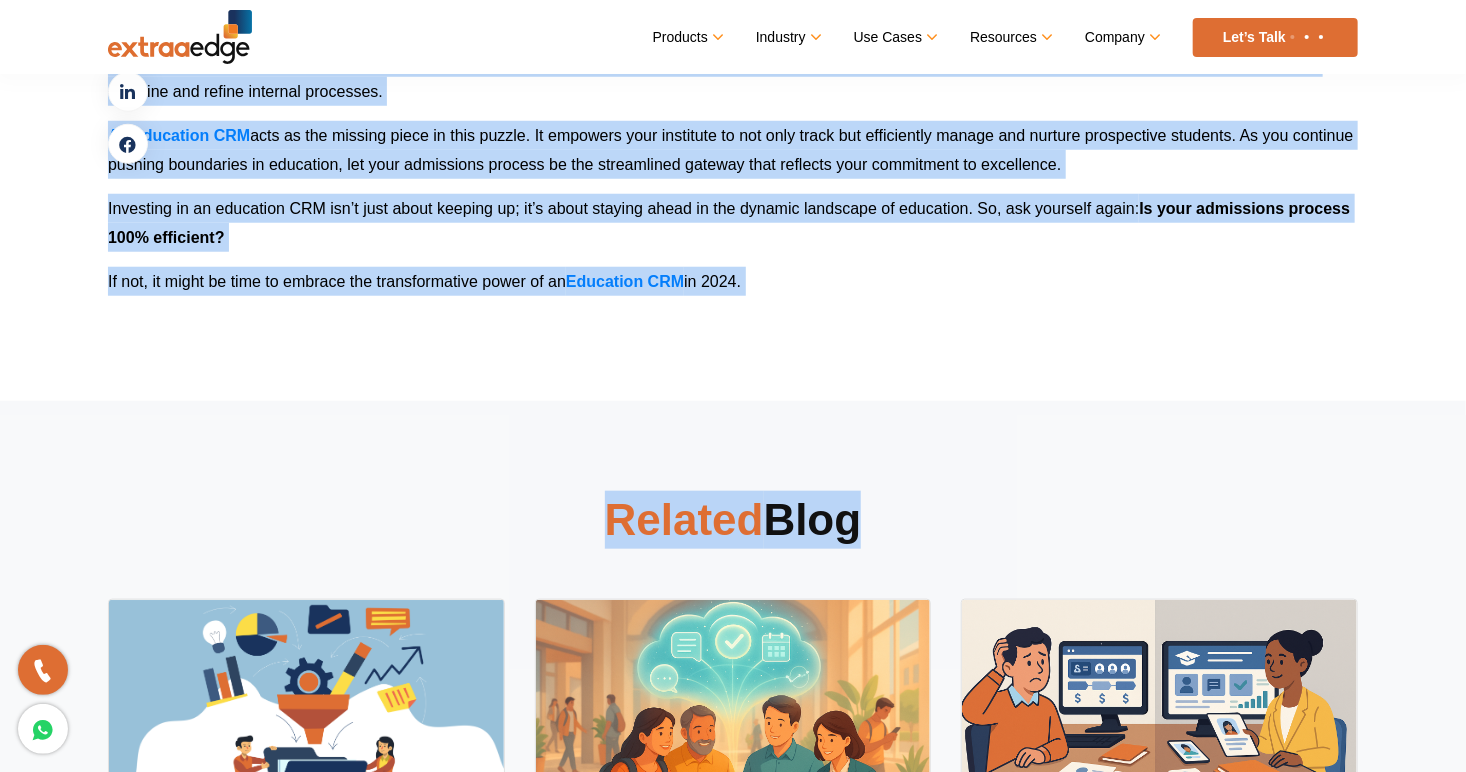 drag, startPoint x: 106, startPoint y: 421, endPoint x: 761, endPoint y: 293, distance: 667.3897 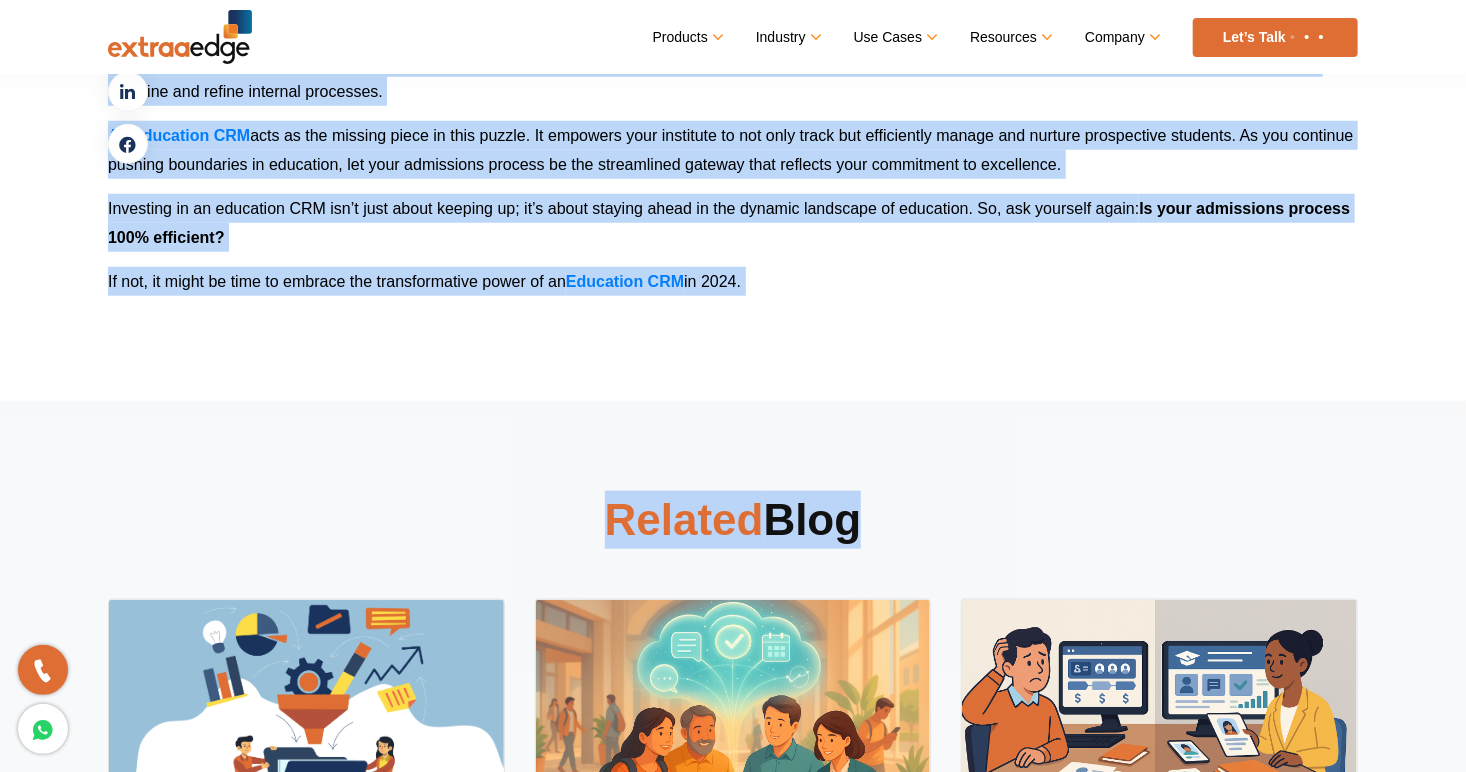 click on "The education industry is growing exponentially. Yeah,  we all know that, but look at these crazy numbers:
Table of Contents
Toggle
Answer these 7 questions to determine the Efficiency of your Admissions Process 1. Is your admissions process fully optimized for applicants?  2. How well do you know your Counselor’s Productivity Metrics? 3. Is your lead journey transparent and trackable? 4. Is your team drowning in paperwork in the digital age? 5. Is collaboration among your team members seamless? 6. Do you have a clear understanding of your marketing ROI? 7. Are you personalizing communication to maximize impact? Embracing the Future with Education CRM
A total of 140 private universities have been established across the country during the last five years, with a maximum of them being set up in Gujarat, followed by Maharashtra and Madhya Pradesh, according to the Ministry of Education statistics." at bounding box center (733, -1582) 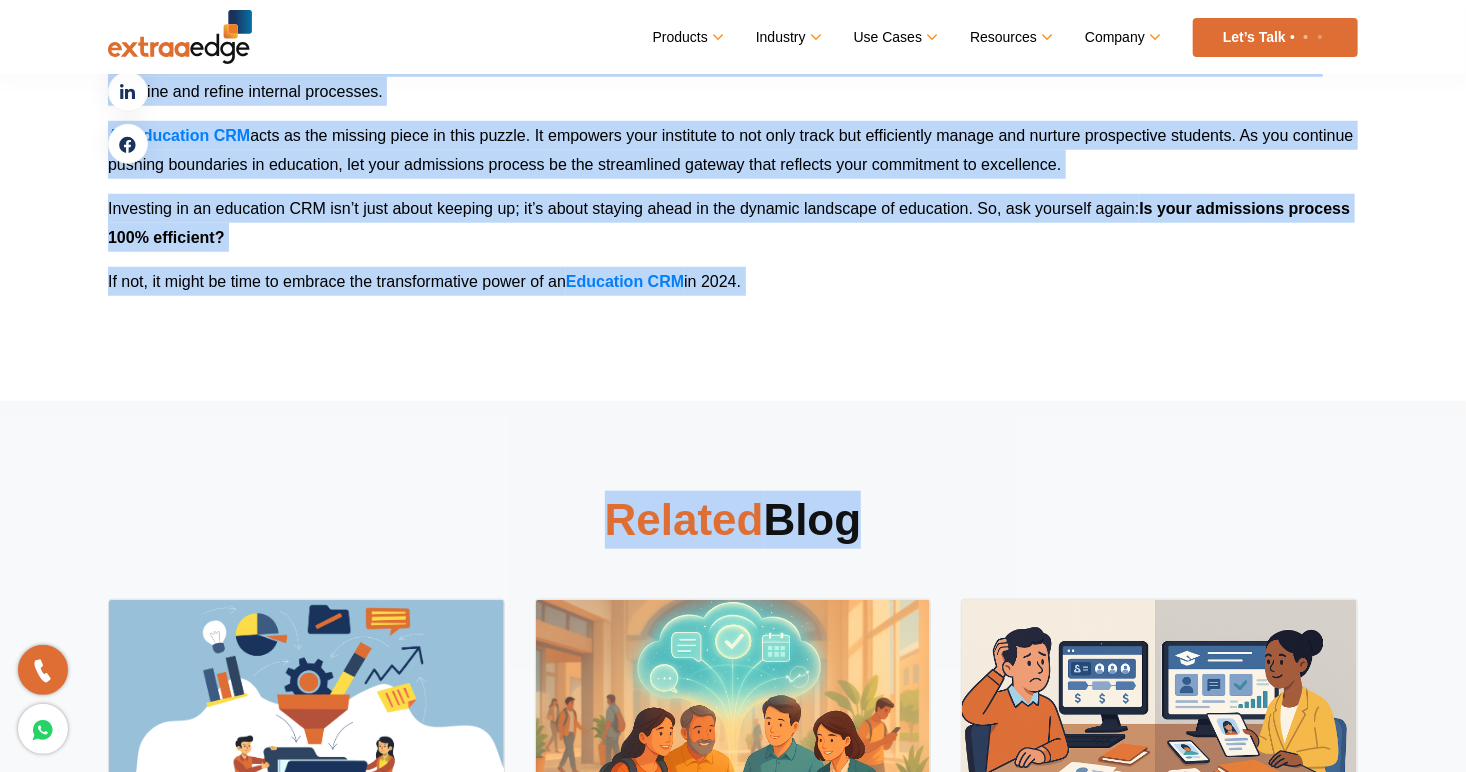 copy on "A total of 140 private universities have been established across the country during the last five years, with a maximum of them being set up in Gujarat, followed by Maharashtra and Madhya Pradesh, according to the Ministry of Education statistics.
You were already competing against thousands of private universities, standalone colleges, and government colleges, and now you have an additional number of competitors.
Do you know what the best thing about competition is?
It is that chance to know what is going on within these fresh and new minds in the industry and acquaint them with your old experience.
You have the chance to push your limits and replenish your current processes to derive a better result. By better results, we mean increased admissions numbers.
You must already be implementing different strategies to increase your admissions, be it:
Adding some new courses that are trending among youths to gauge their interests.
Organizing new scholarship schemes to attract Gen Zs who are mostly..." 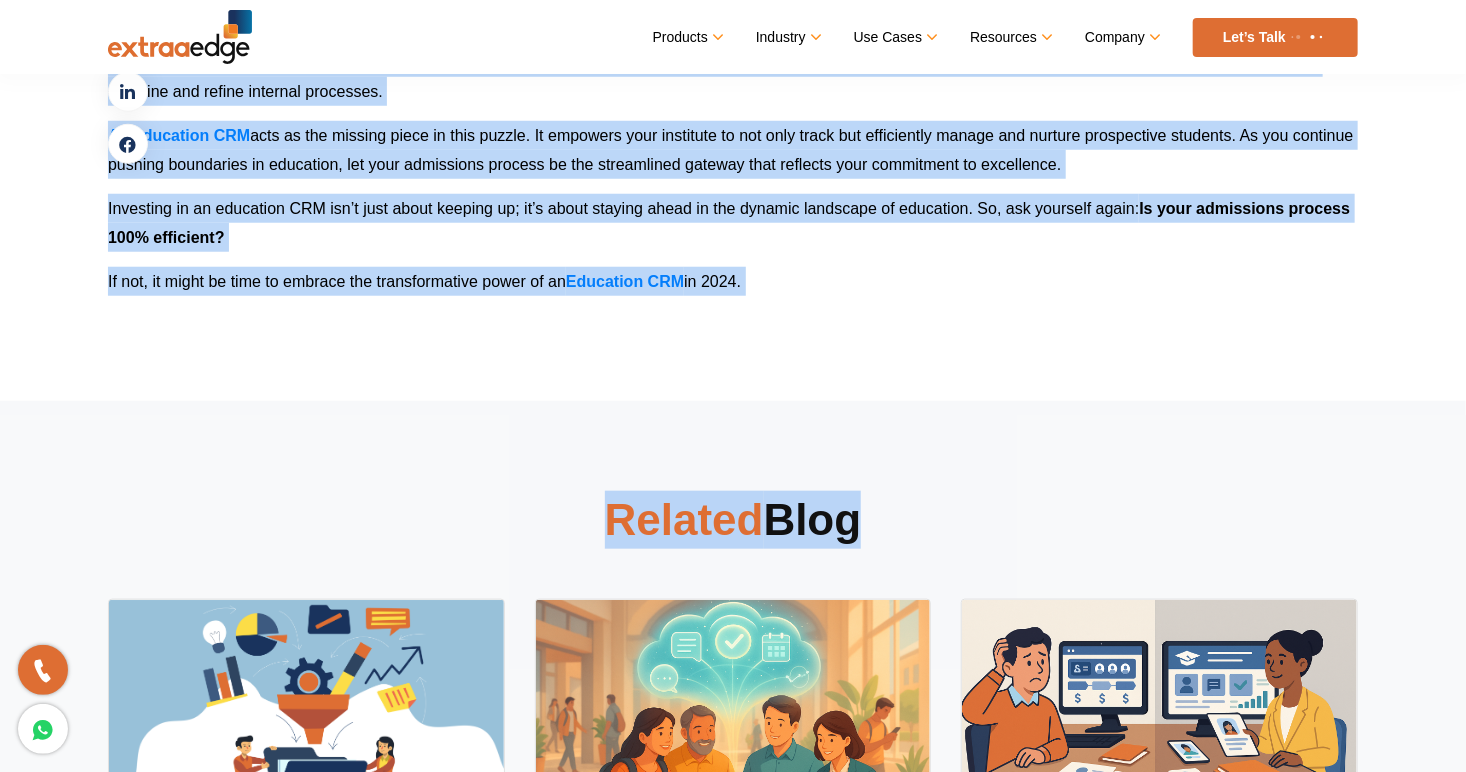 click on "How to measure the efficiency of your Admissions Process in [YEAR]?
by  [PERSON]  | Jan 16, [YEAR] | ExtraaEdge’s Blog
The education industry is growing exponentially. Yeah,  we all know that, but look at these crazy numbers:
Table of Contents
Toggle
Answer these 7 questions to determine the Efficiency of your Admissions Process 1. Is your admissions process fully optimized for applicants?  2. How well do you know your Counselor’s Productivity Metrics? 3. Is your lead journey transparent and trackable? 4. Is your team drowning in paperwork in the digital age? 5. Is collaboration among your team members seamless? 6. Do you have a clear understanding of your marketing ROI? 7. Are you personalizing communication to maximize impact? Embracing the Future with Education CRM
Do you know what the best thing about competition is?" at bounding box center (733, -2006) 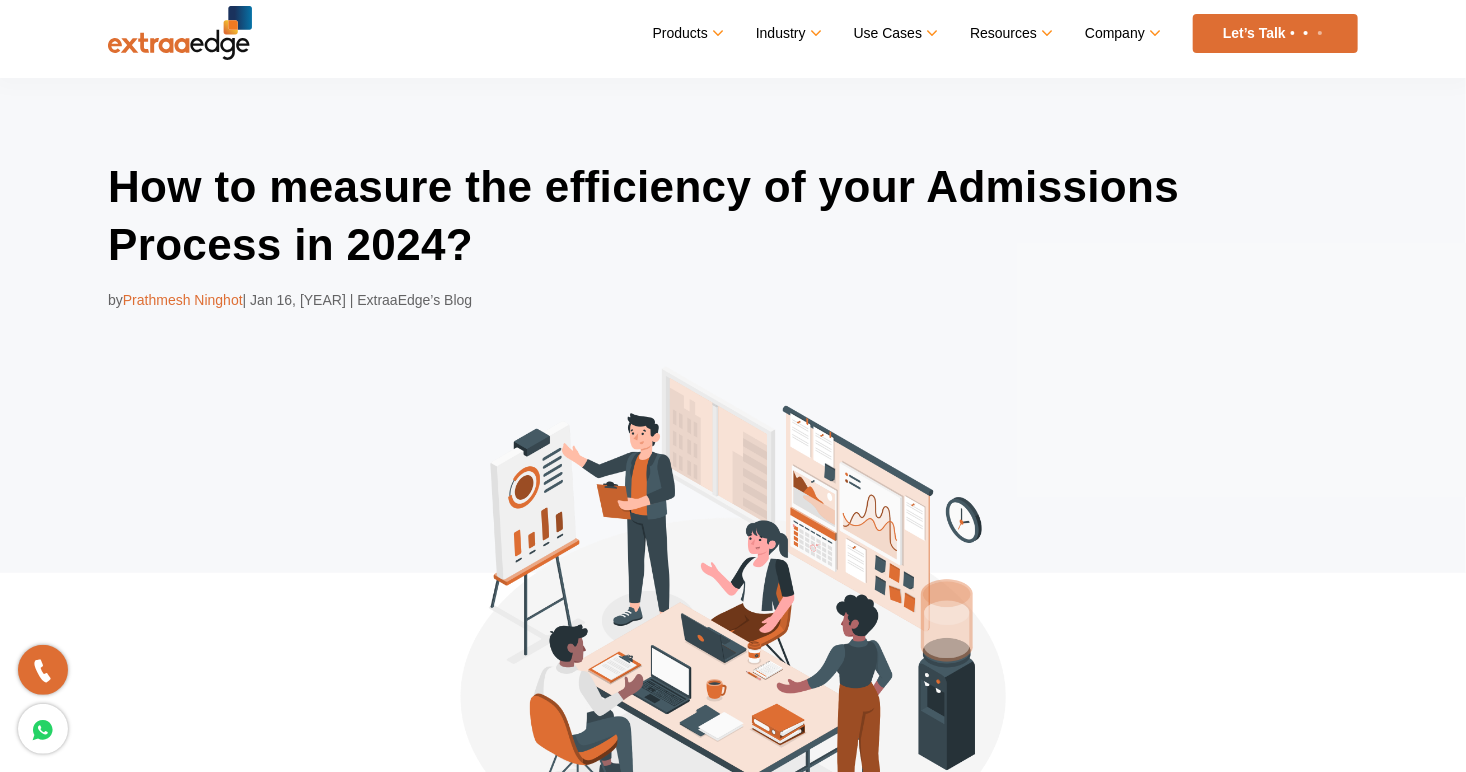scroll, scrollTop: 0, scrollLeft: 0, axis: both 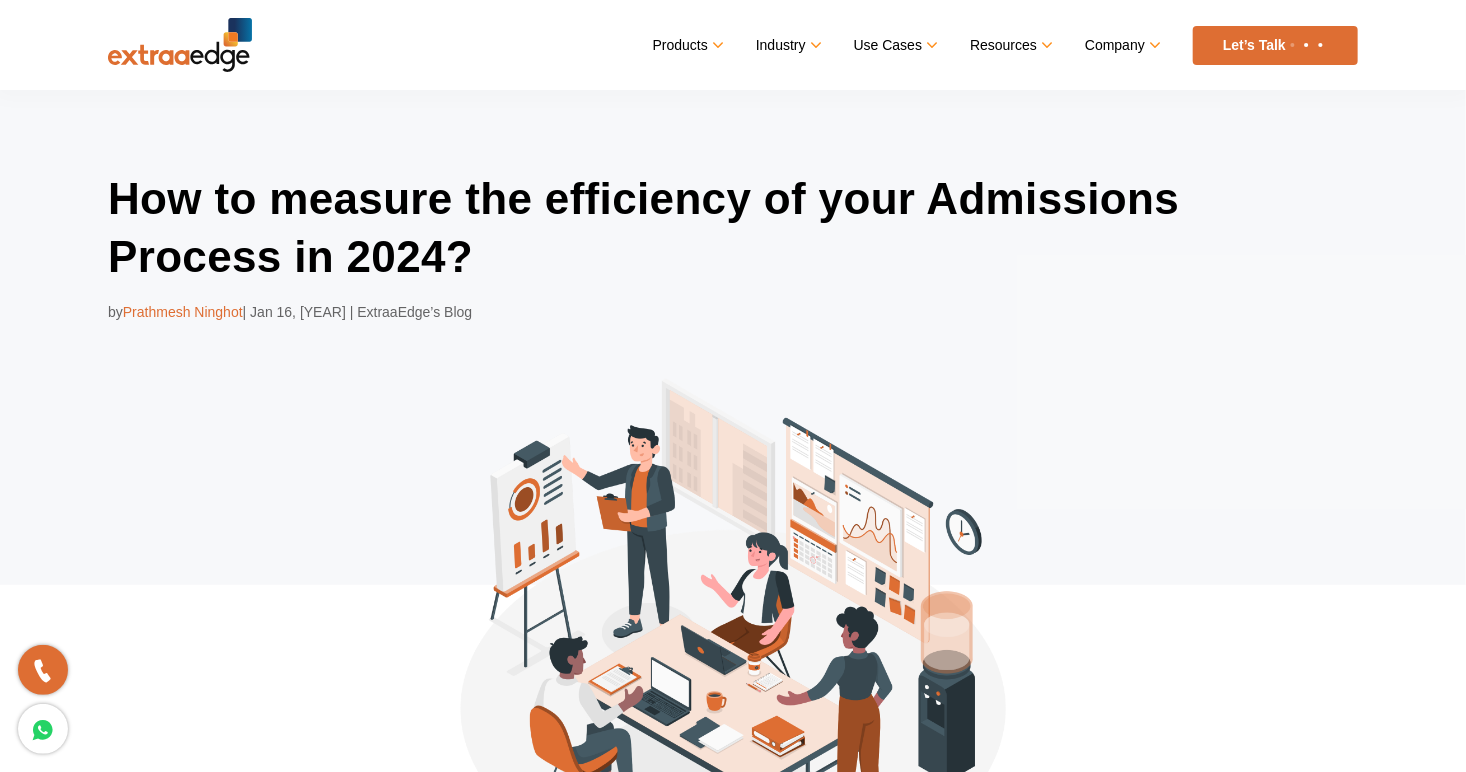 click at bounding box center (733, 634) 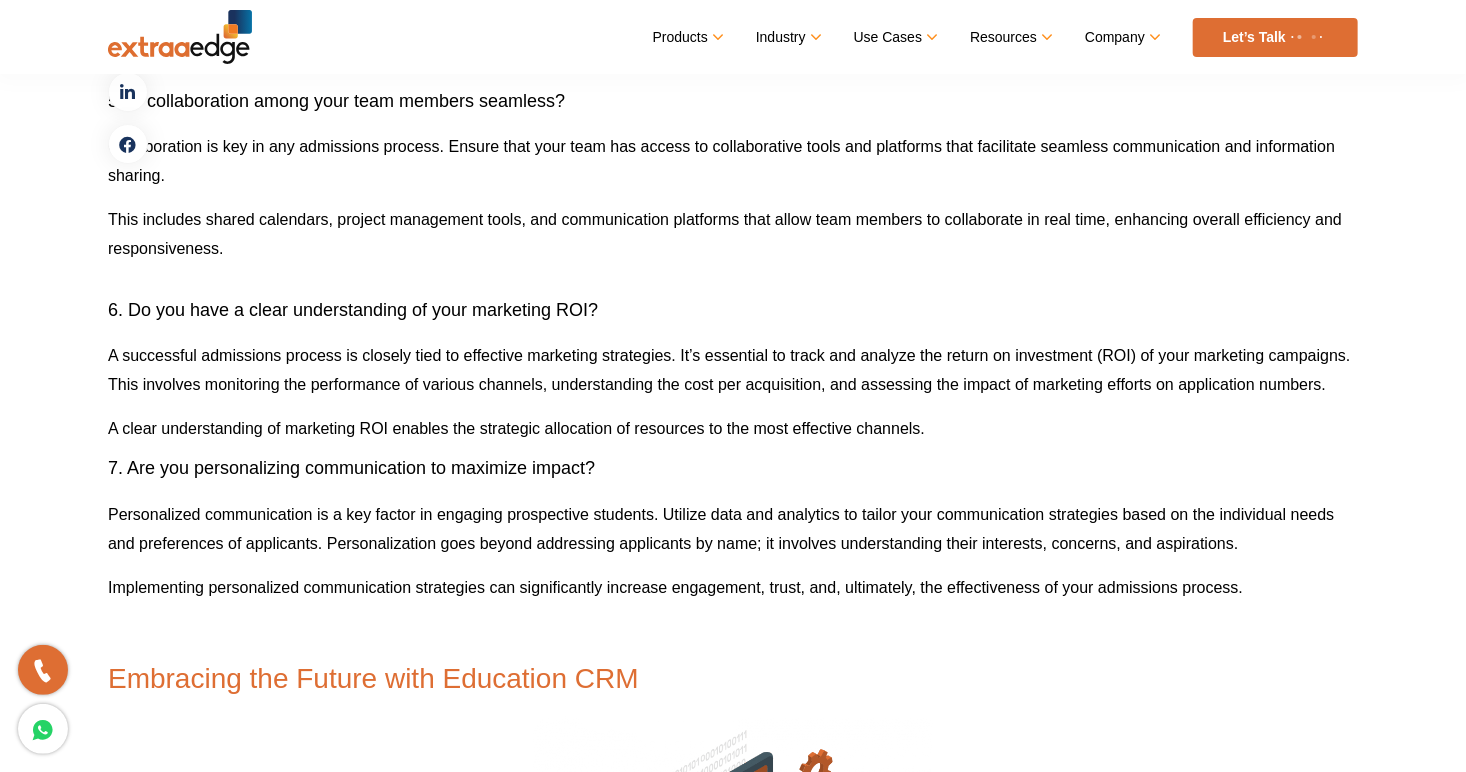 scroll, scrollTop: 3327, scrollLeft: 0, axis: vertical 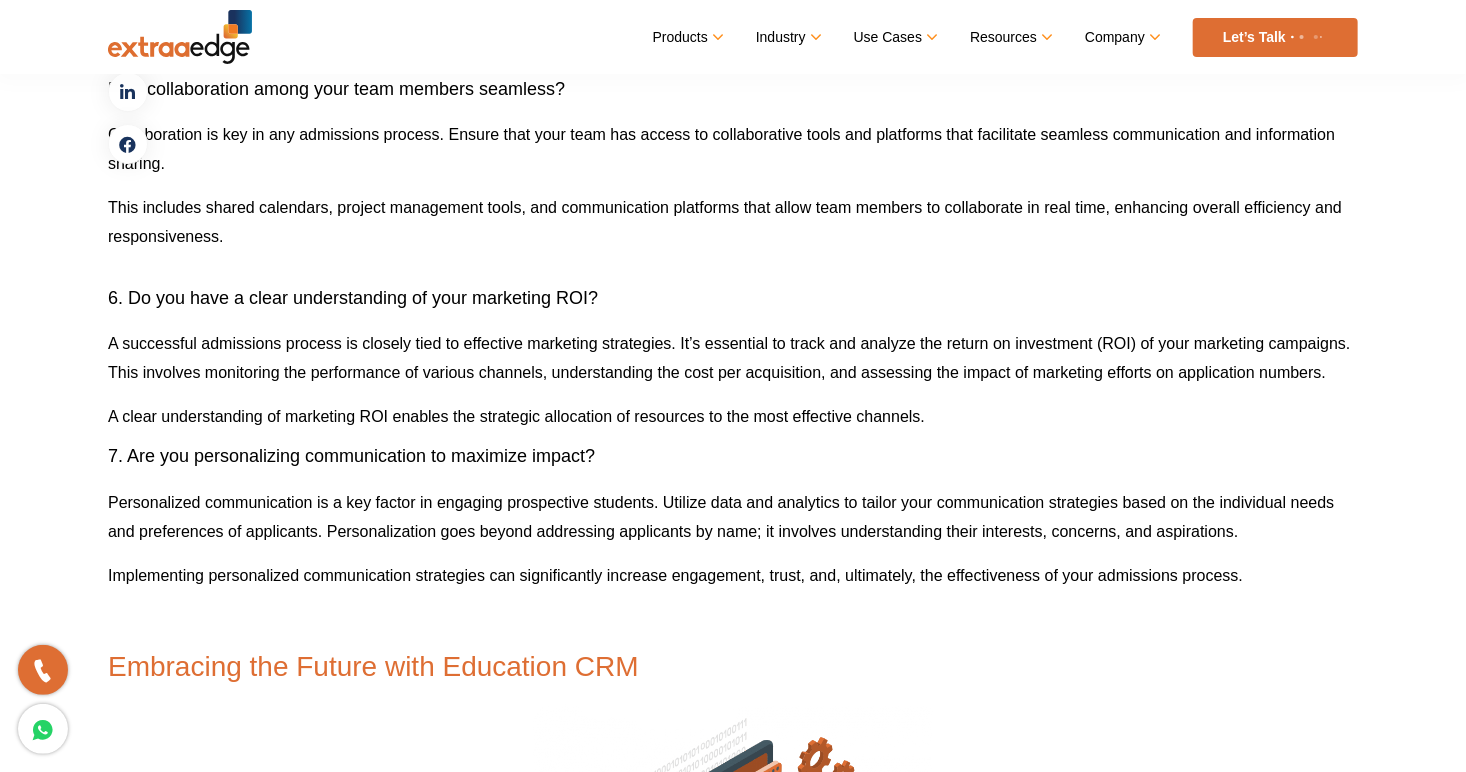 click on "Personalized communication is a key factor in engaging prospective students. Utilize data and analytics to tailor your communication strategies based on the individual needs and preferences of applicants. Personalization goes beyond addressing applicants by name; it involves understanding their interests, concerns, and aspirations." at bounding box center (721, 517) 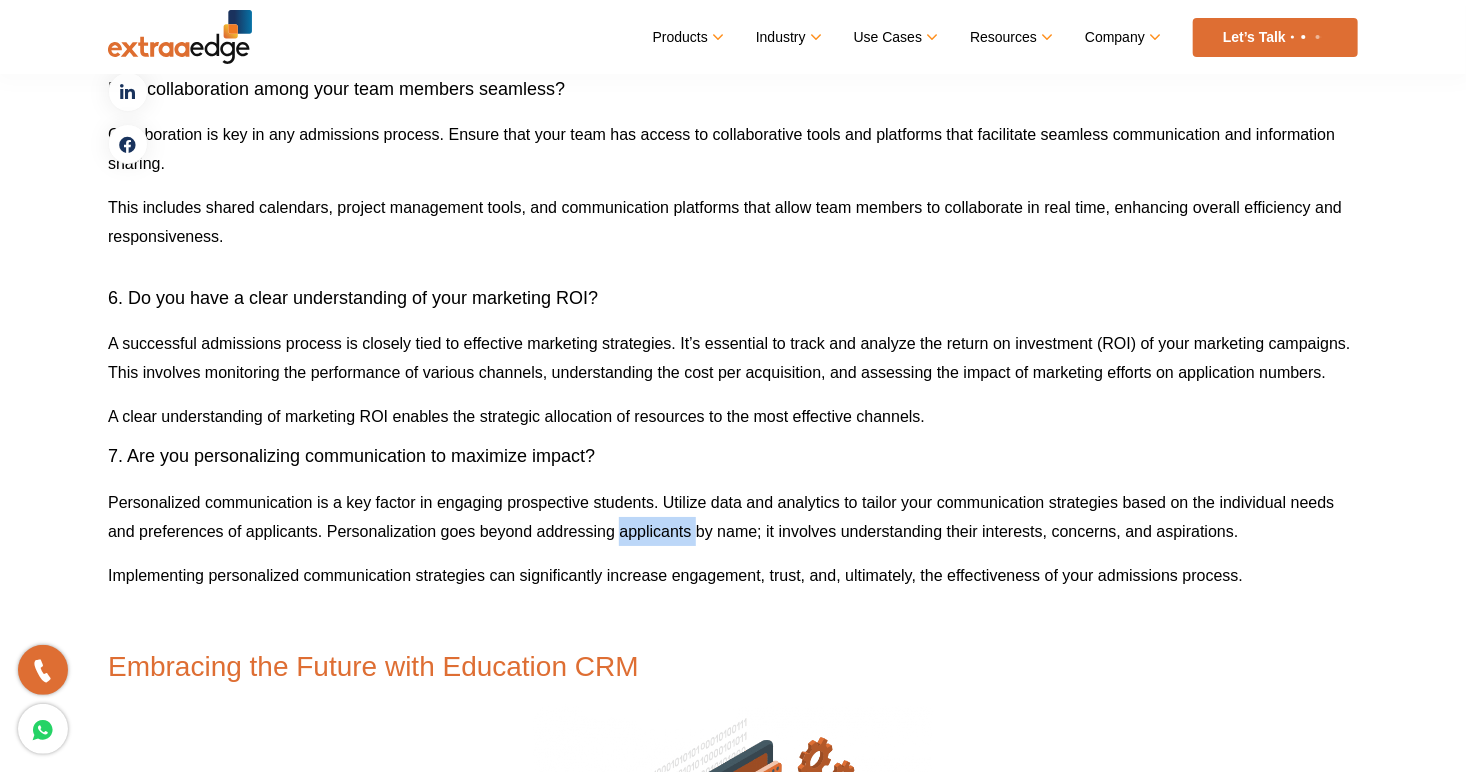 click on "Personalized communication is a key factor in engaging prospective students. Utilize data and analytics to tailor your communication strategies based on the individual needs and preferences of applicants. Personalization goes beyond addressing applicants by name; it involves understanding their interests, concerns, and aspirations." at bounding box center (721, 517) 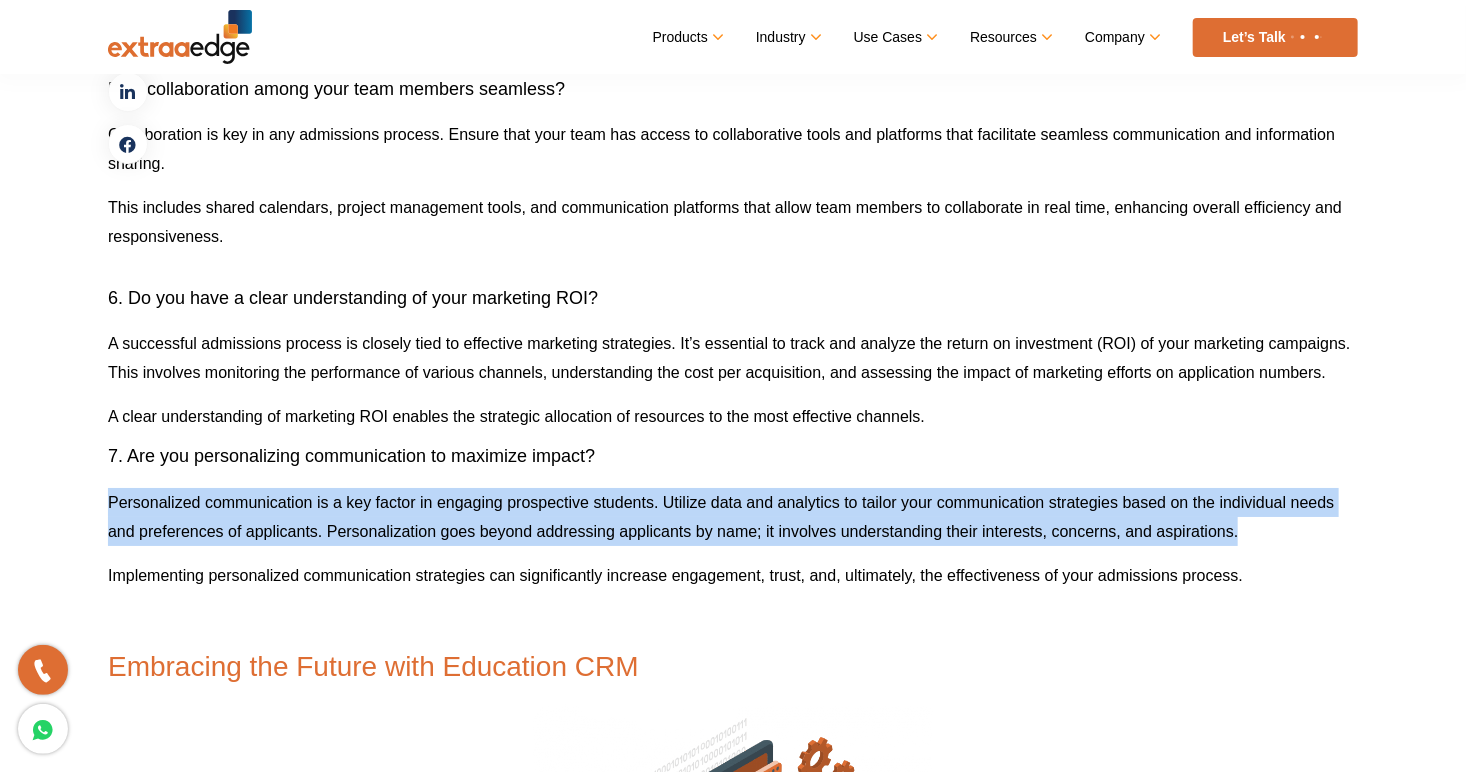 click on "Personalized communication is a key factor in engaging prospective students. Utilize data and analytics to tailor your communication strategies based on the individual needs and preferences of applicants. Personalization goes beyond addressing applicants by name; it involves understanding their interests, concerns, and aspirations." at bounding box center [721, 517] 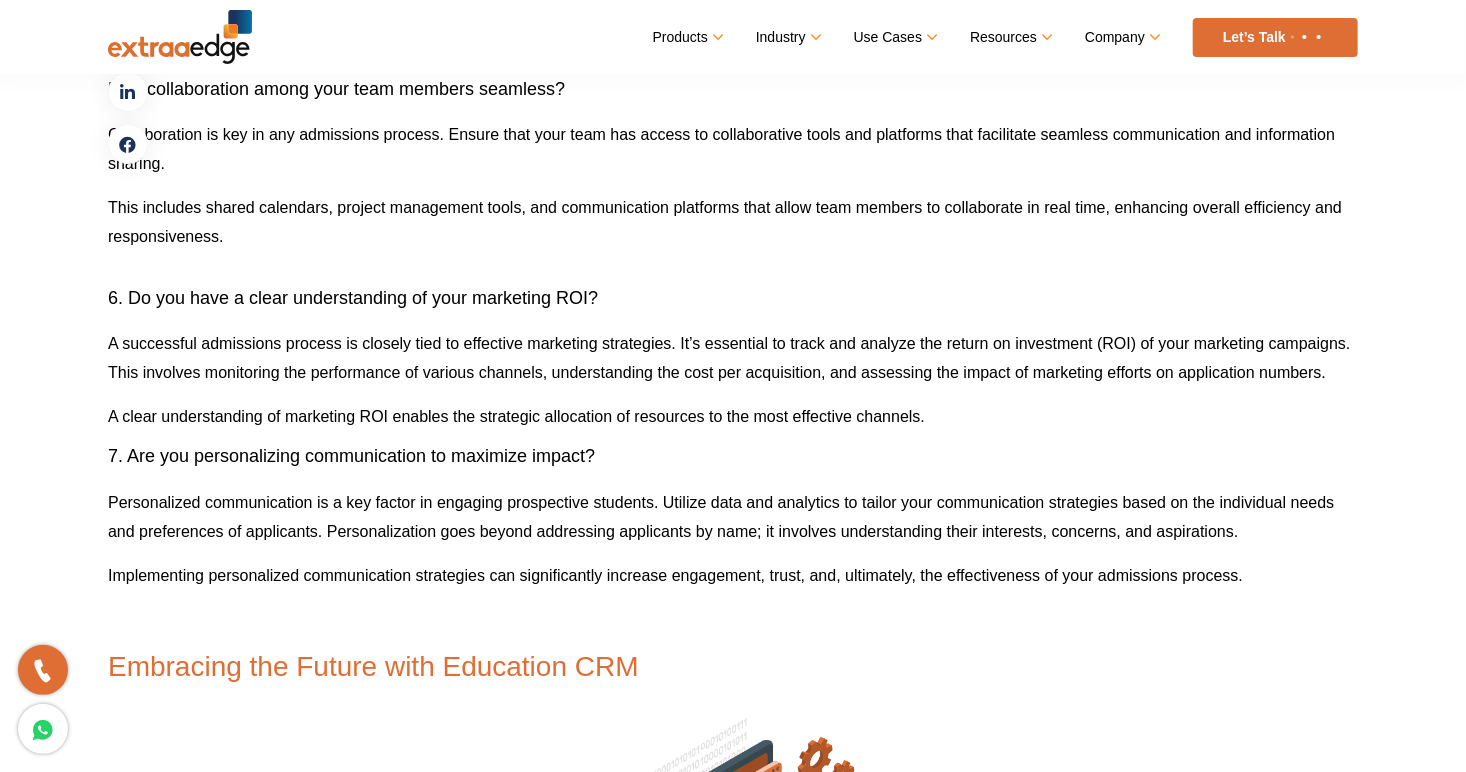 drag, startPoint x: 621, startPoint y: 538, endPoint x: 498, endPoint y: 577, distance: 129.03488 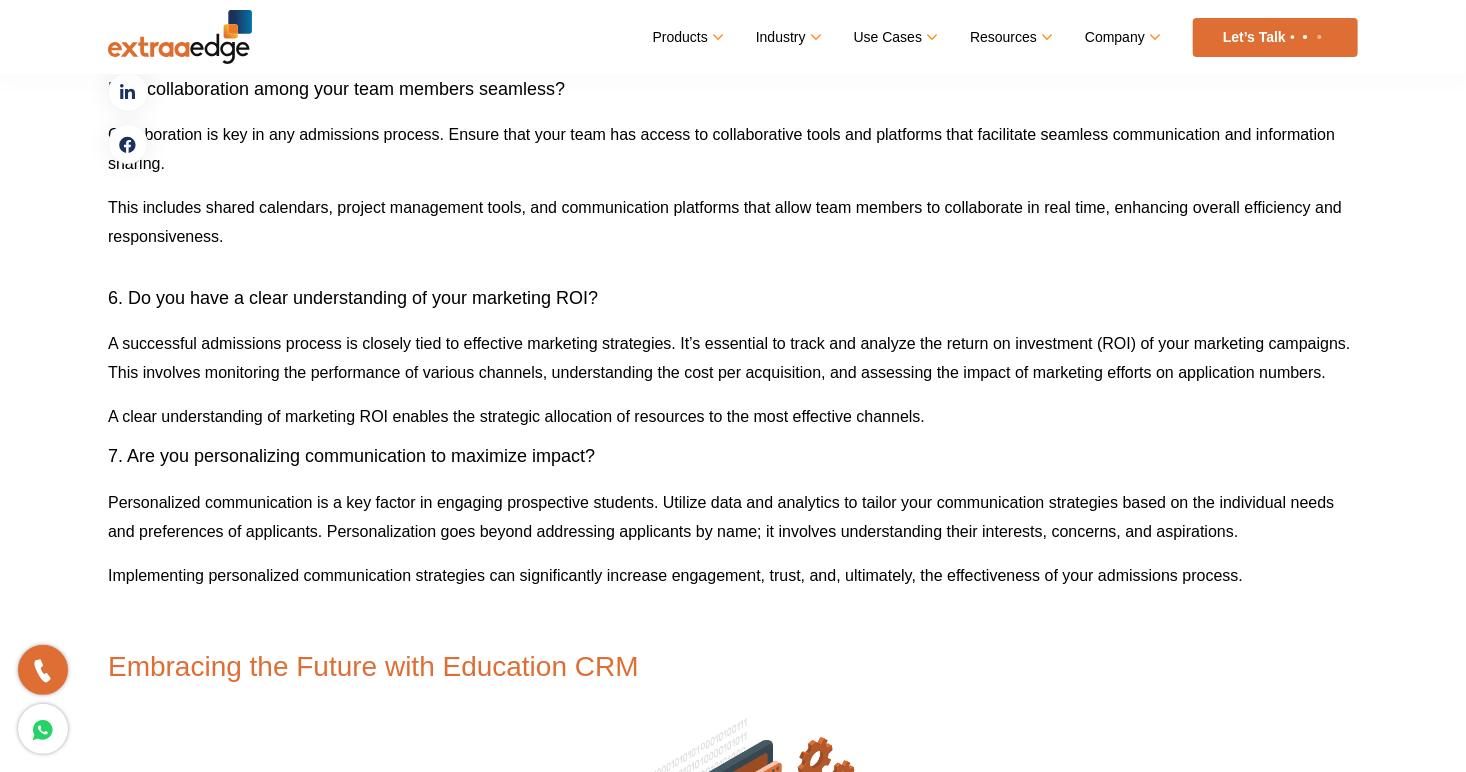 click on "Implementing personalized communication strategies can significantly increase engagement, trust, and, ultimately, the effectiveness of your admissions process." at bounding box center [675, 575] 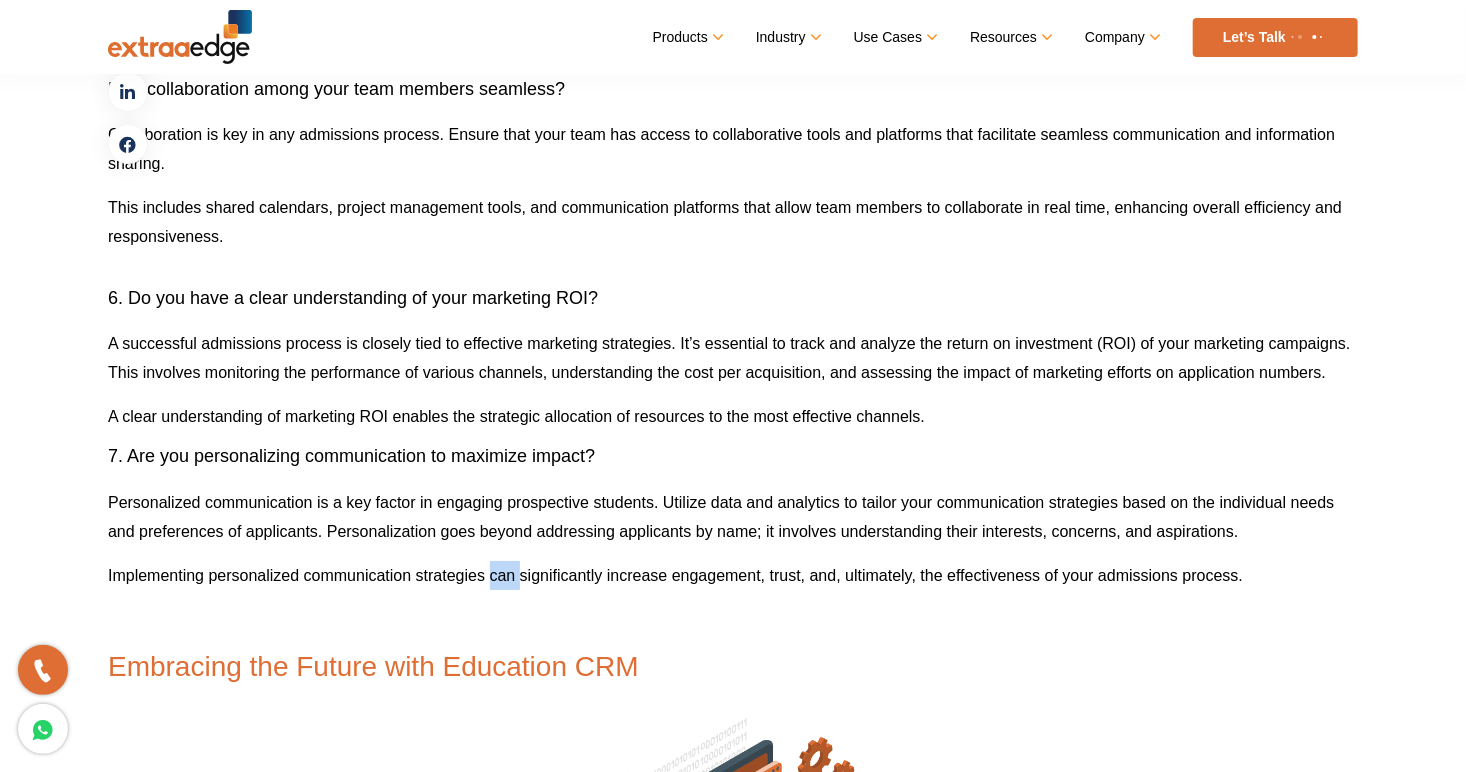 click on "Implementing personalized communication strategies can significantly increase engagement, trust, and, ultimately, the effectiveness of your admissions process." at bounding box center (675, 575) 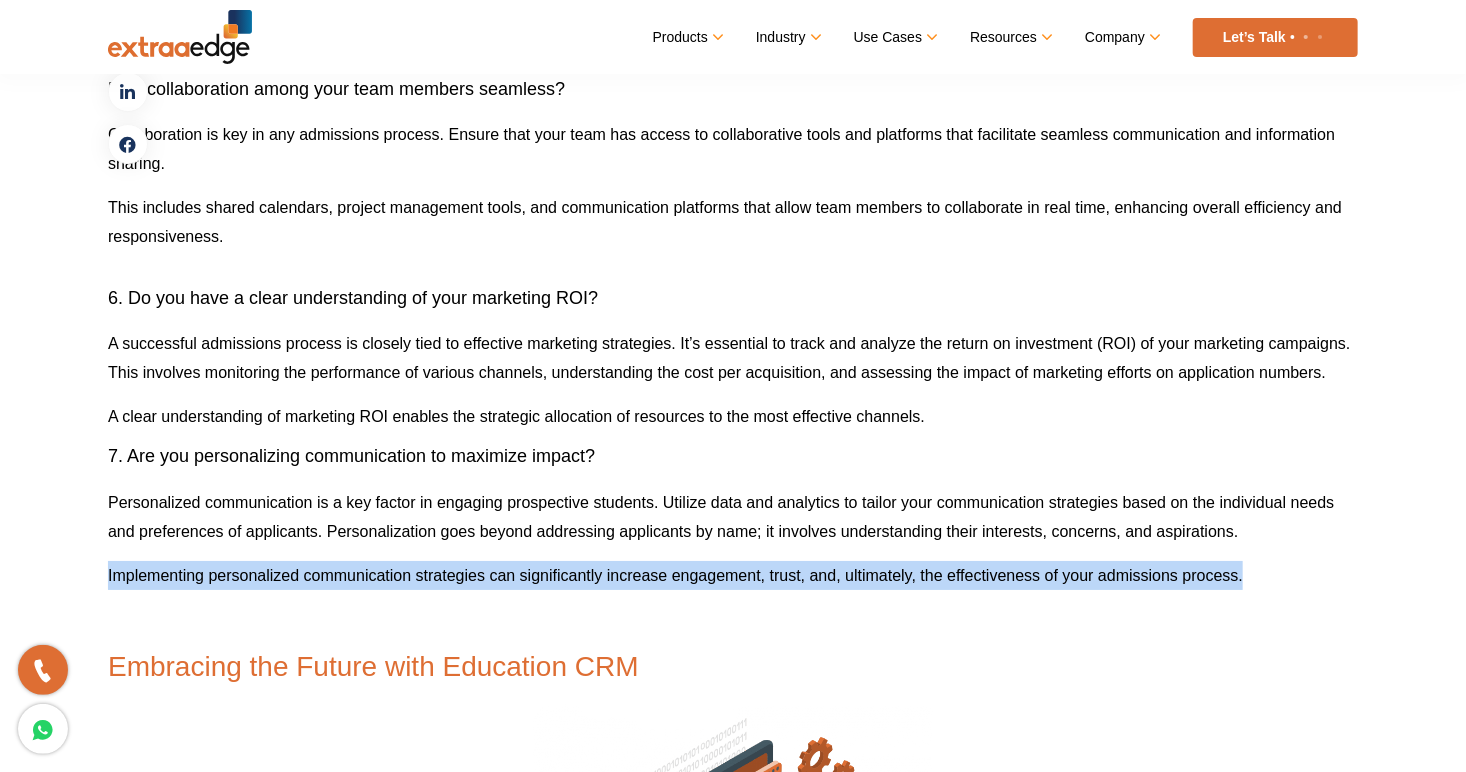 click on "Implementing personalized communication strategies can significantly increase engagement, trust, and, ultimately, the effectiveness of your admissions process." at bounding box center (675, 575) 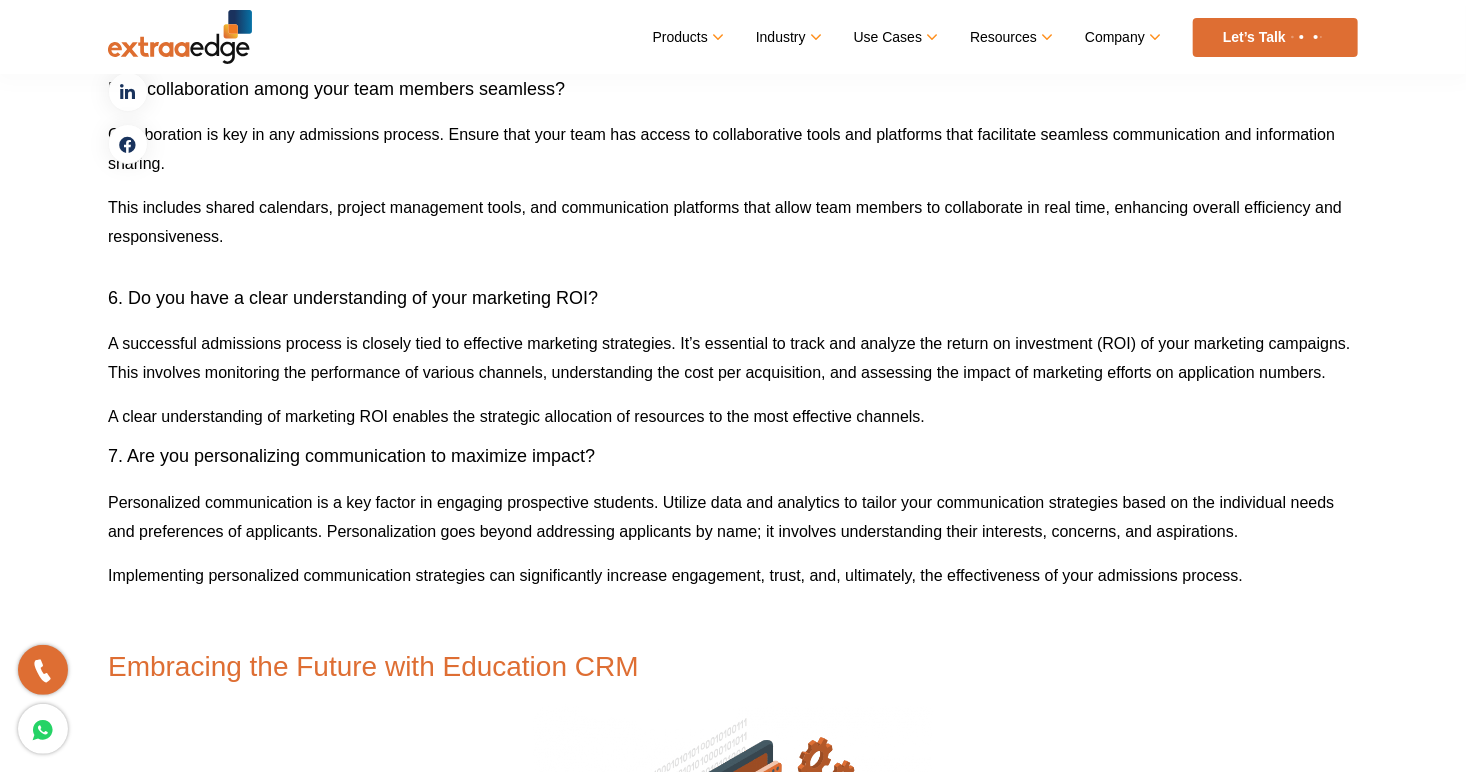 click on "6. Do you have a clear understanding of your marketing ROI?" at bounding box center (353, 298) 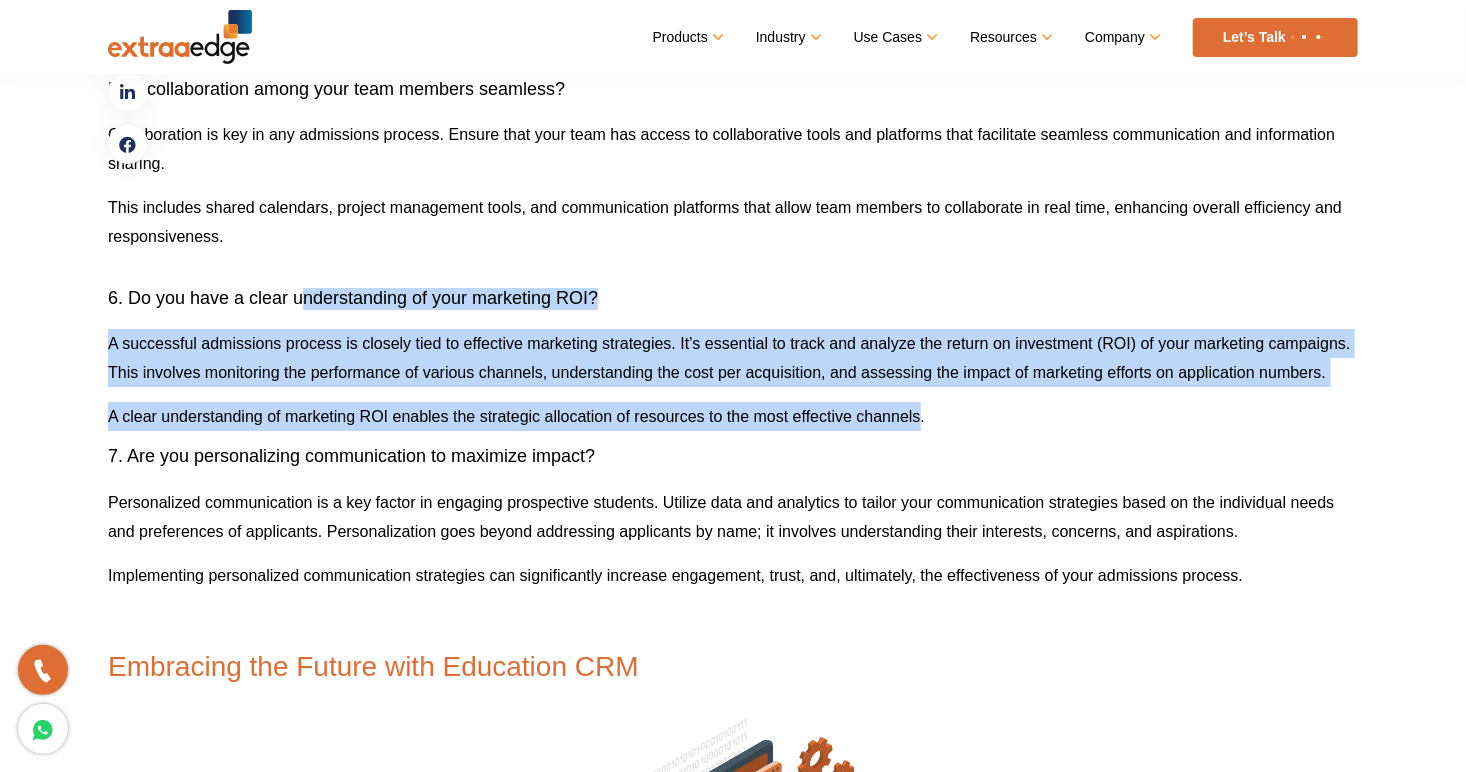 drag, startPoint x: 325, startPoint y: 306, endPoint x: 901, endPoint y: 388, distance: 581.80756 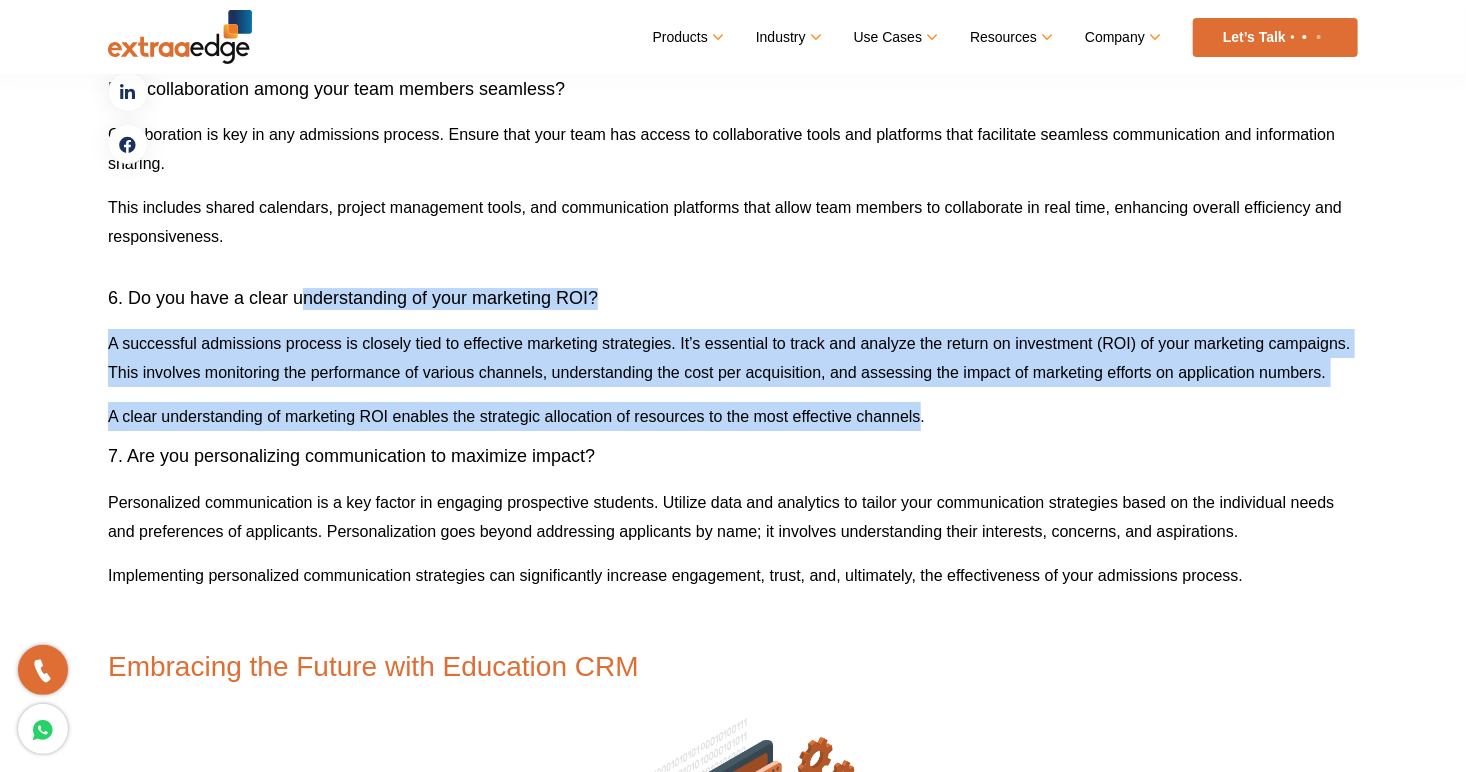 click on "The education industry is growing exponentially. Yeah,  we all know that, but look at these crazy numbers:
Table of Contents
Toggle
Answer these 7 questions to determine the Efficiency of your Admissions Process 1. Is your admissions process fully optimized for applicants?  2. How well do you know your Counselor’s Productivity Metrics? 3. Is your lead journey transparent and trackable? 4. Is your team drowning in paperwork in the digital age? 5. Is collaboration among your team members seamless? 6. Do you have a clear understanding of your marketing ROI? 7. Are you personalizing communication to maximize impact? Embracing the Future with Education CRM
A total of 140 private universities have been established across the country during the last five years, with a maximum of them being set up in Gujarat, followed by Maharashtra and Madhya Pradesh, according to the Ministry of Education statistics.
Do you know what the best thing about competition is?" at bounding box center [733, -496] 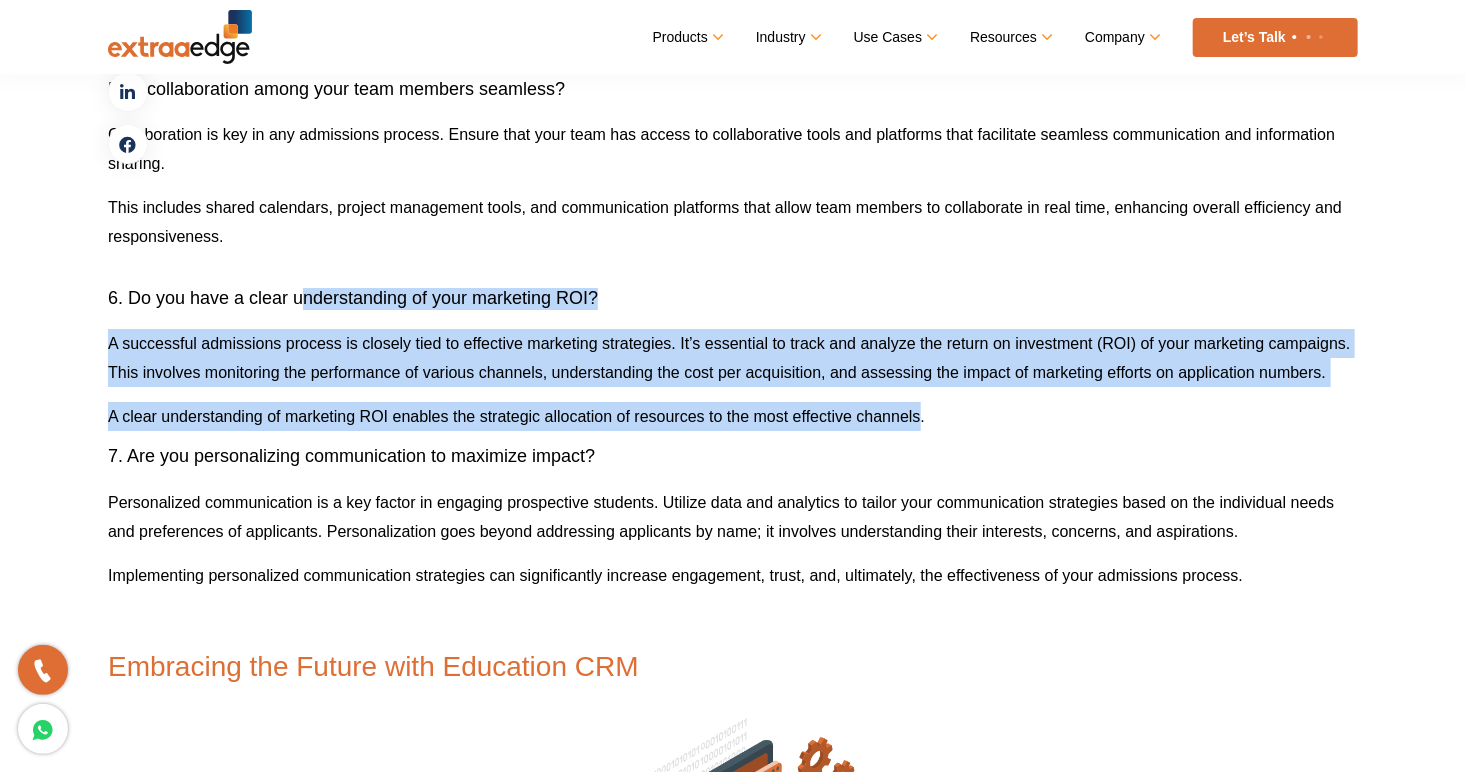 click on "The education industry is growing exponentially. Yeah,  we all know that, but look at these crazy numbers:
Table of Contents
Toggle
Answer these 7 questions to determine the Efficiency of your Admissions Process 1. Is your admissions process fully optimized for applicants?  2. How well do you know your Counselor’s Productivity Metrics? 3. Is your lead journey transparent and trackable? 4. Is your team drowning in paperwork in the digital age? 5. Is collaboration among your team members seamless? 6. Do you have a clear understanding of your marketing ROI? 7. Are you personalizing communication to maximize impact? Embracing the Future with Education CRM
A total of 140 private universities have been established across the country during the last five years, with a maximum of them being set up in Gujarat, followed by Maharashtra and Madhya Pradesh, according to the Ministry of Education statistics.
Do you know what the best thing about competition is?" at bounding box center (733, -496) 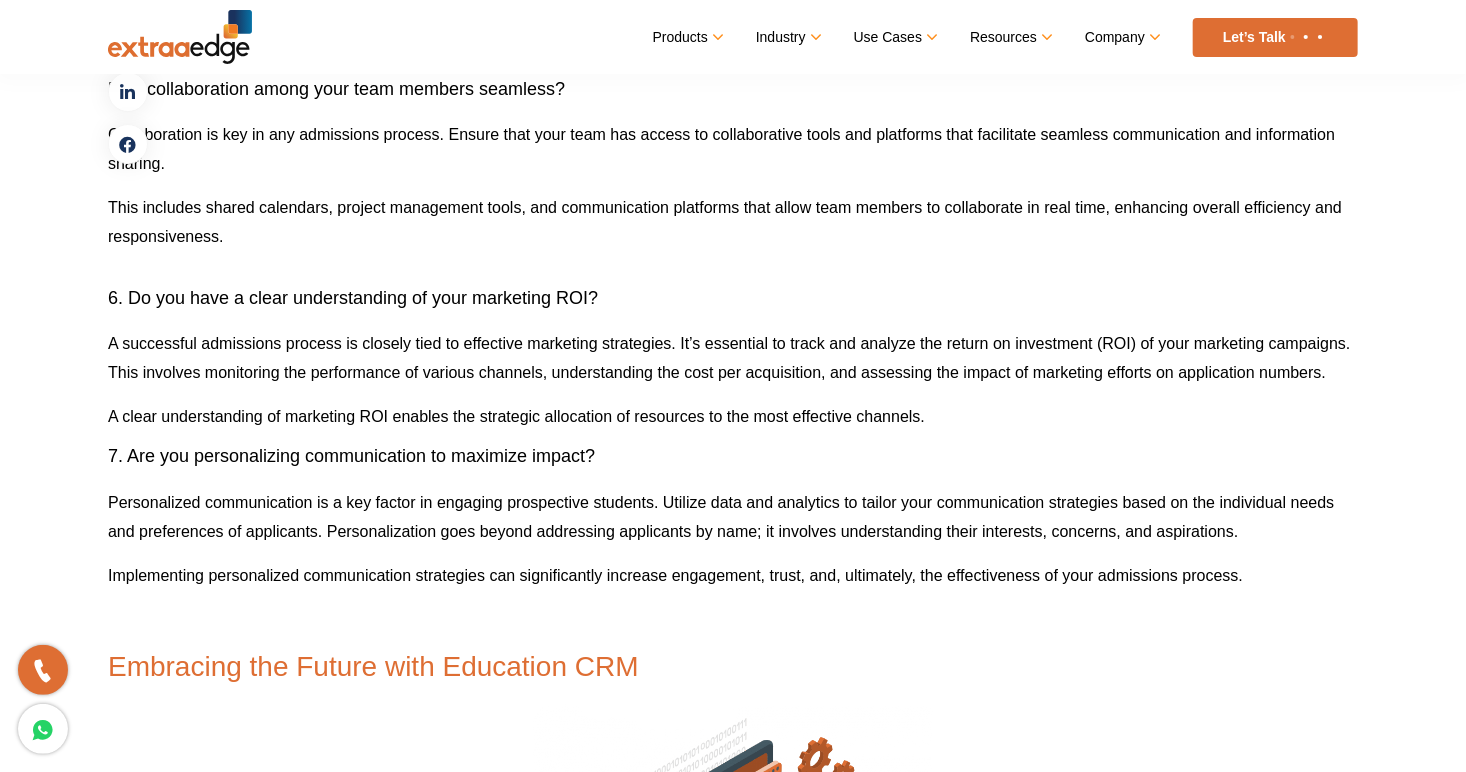 click on "A clear understanding of marketing ROI enables the strategic allocation of resources to the most effective channels." at bounding box center [733, 416] 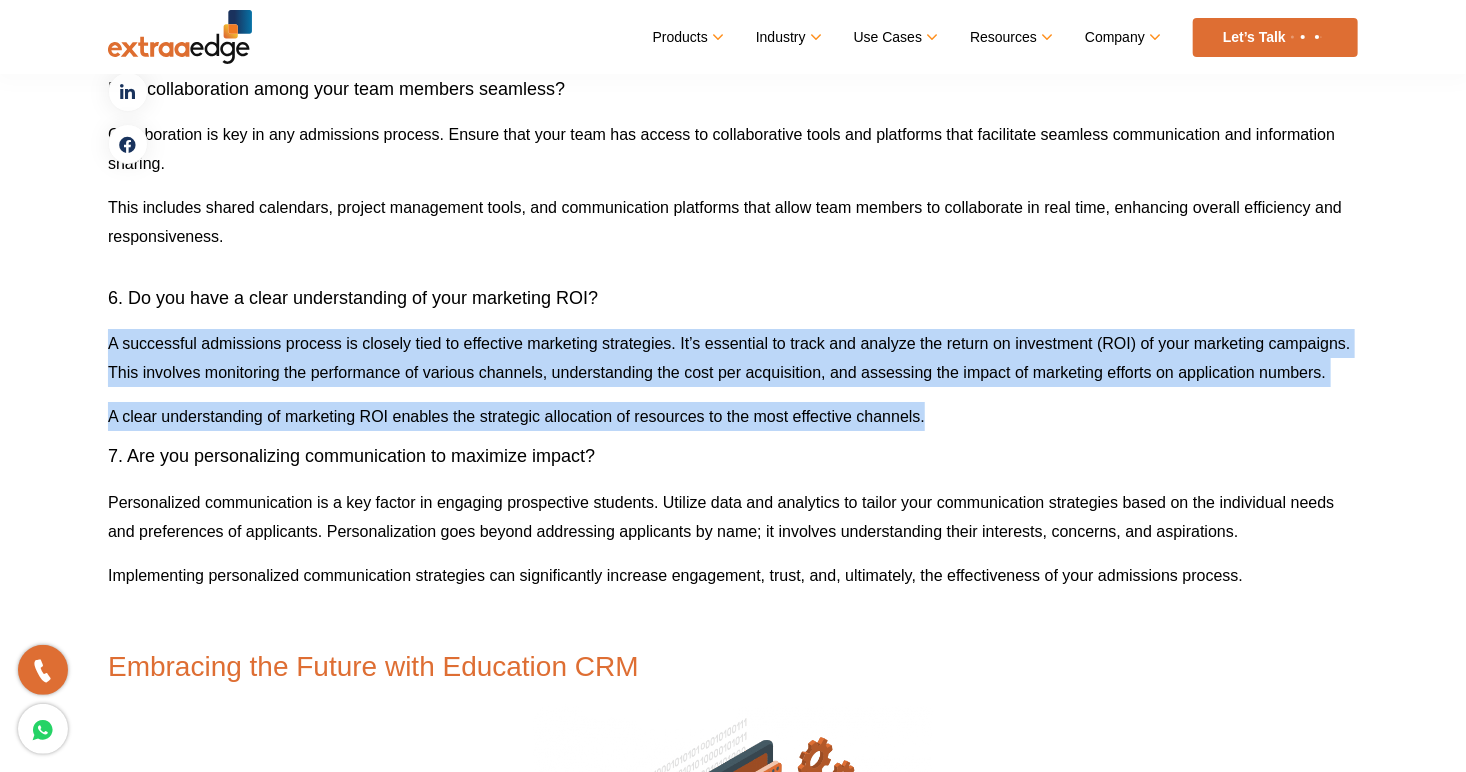 drag, startPoint x: 958, startPoint y: 404, endPoint x: 112, endPoint y: 310, distance: 851.2062 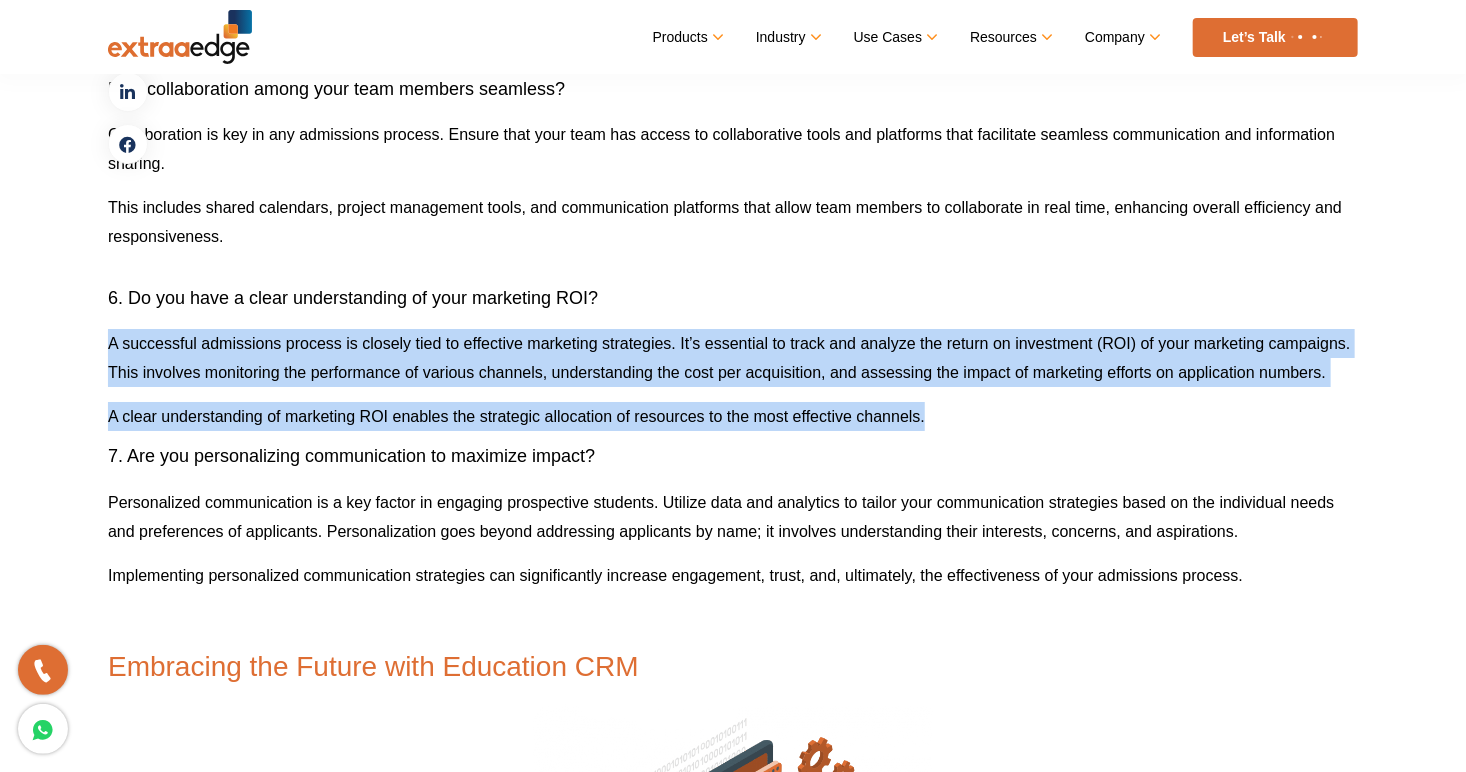 click on "The education industry is growing exponentially. Yeah,  we all know that, but look at these crazy numbers:
Table of Contents
Toggle
Answer these 7 questions to determine the Efficiency of your Admissions Process 1. Is your admissions process fully optimized for applicants?  2. How well do you know your Counselor’s Productivity Metrics? 3. Is your lead journey transparent and trackable? 4. Is your team drowning in paperwork in the digital age? 5. Is collaboration among your team members seamless? 6. Do you have a clear understanding of your marketing ROI? 7. Are you personalizing communication to maximize impact? Embracing the Future with Education CRM
A total of 140 private universities have been established across the country during the last five years, with a maximum of them being set up in Gujarat, followed by Maharashtra and Madhya Pradesh, according to the Ministry of Education statistics.
Do you know what the best thing about competition is?" at bounding box center [733, -496] 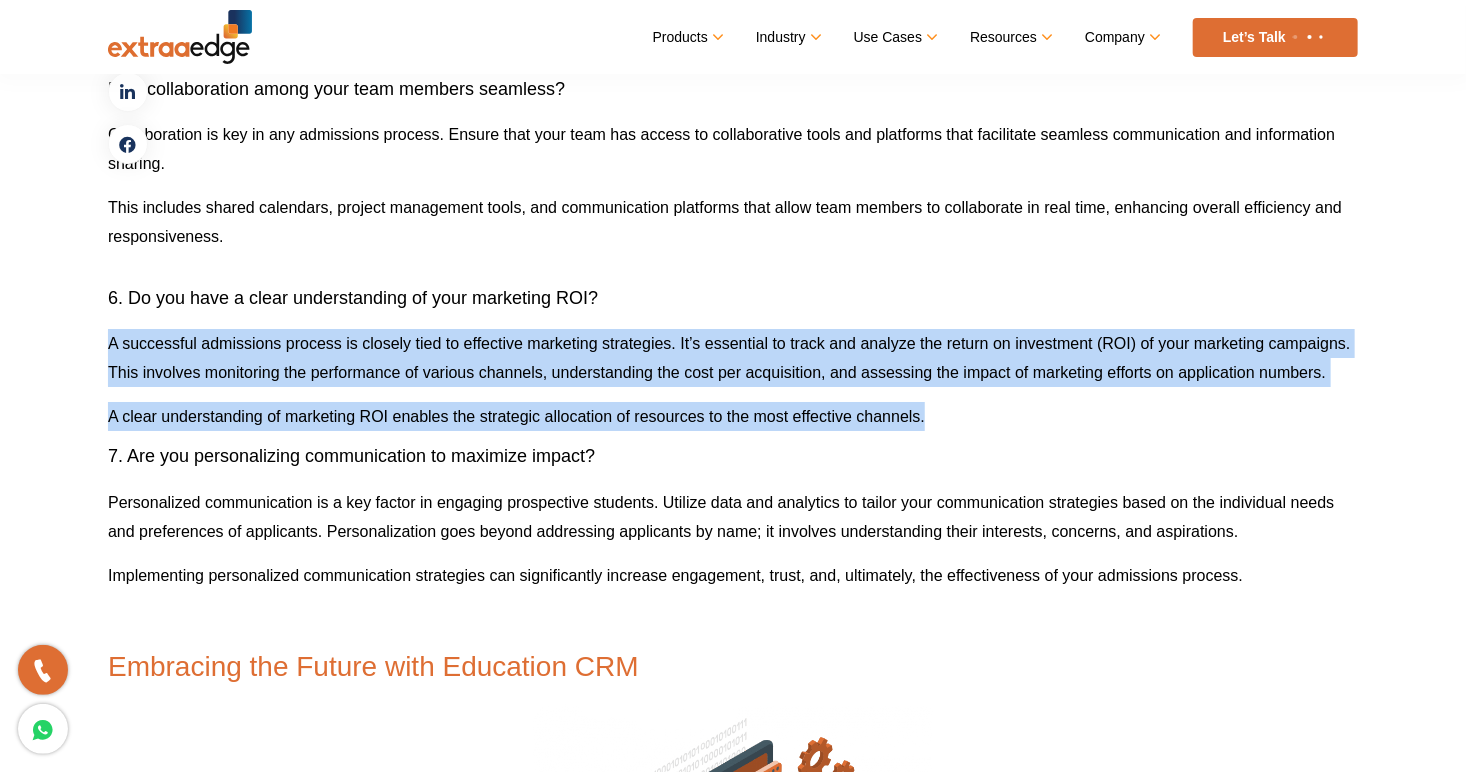 click on "A successful admissions process is closely tied to effective marketing strategies. It’s essential to track and analyze the return on investment (ROI) of your marketing campaigns. This involves monitoring the performance of various channels, understanding the cost per acquisition, and assessing the impact of marketing efforts on application numbers." at bounding box center [733, 358] 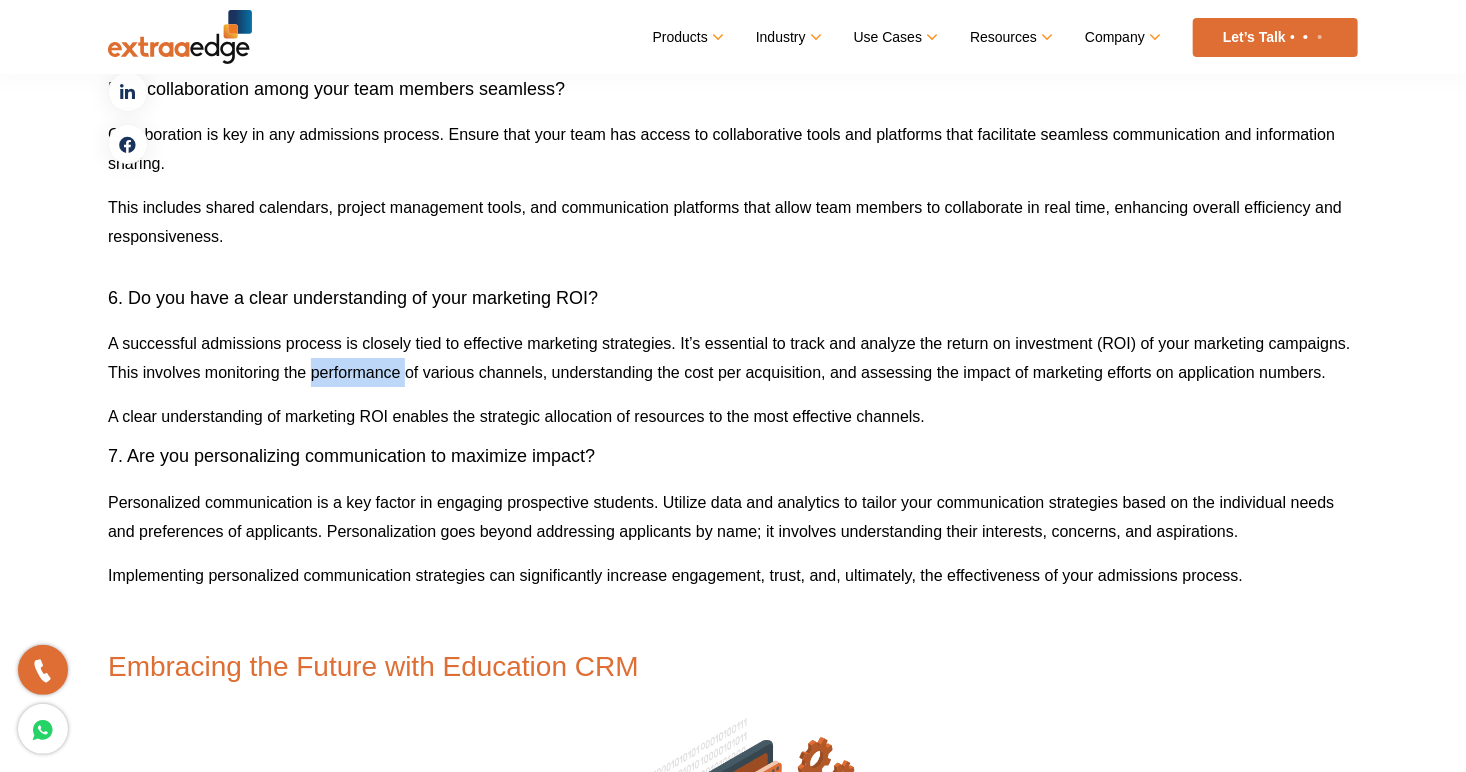 click on "A successful admissions process is closely tied to effective marketing strategies. It’s essential to track and analyze the return on investment (ROI) of your marketing campaigns. This involves monitoring the performance of various channels, understanding the cost per acquisition, and assessing the impact of marketing efforts on application numbers." at bounding box center [733, 358] 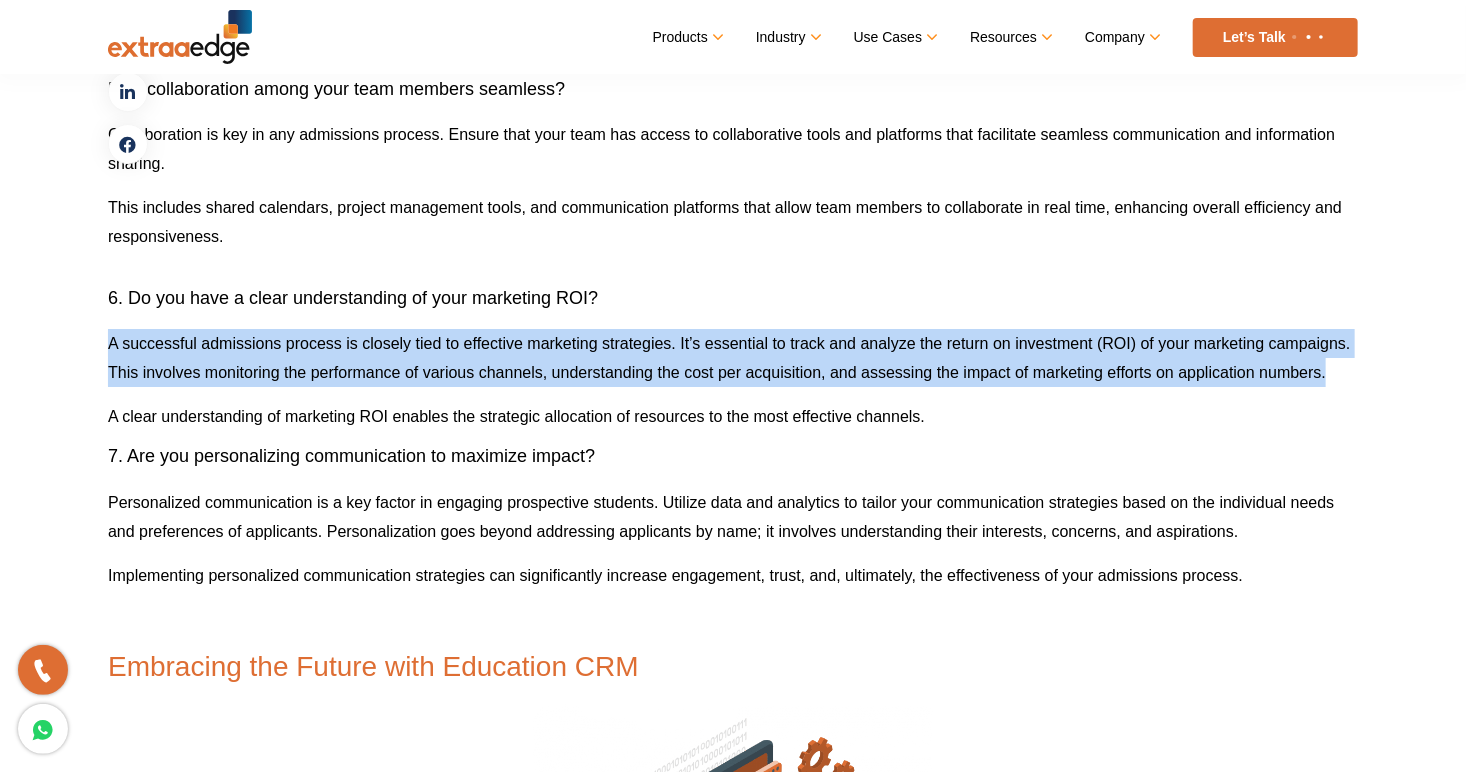 click on "A successful admissions process is closely tied to effective marketing strategies. It’s essential to track and analyze the return on investment (ROI) of your marketing campaigns. This involves monitoring the performance of various channels, understanding the cost per acquisition, and assessing the impact of marketing efforts on application numbers." at bounding box center [733, 358] 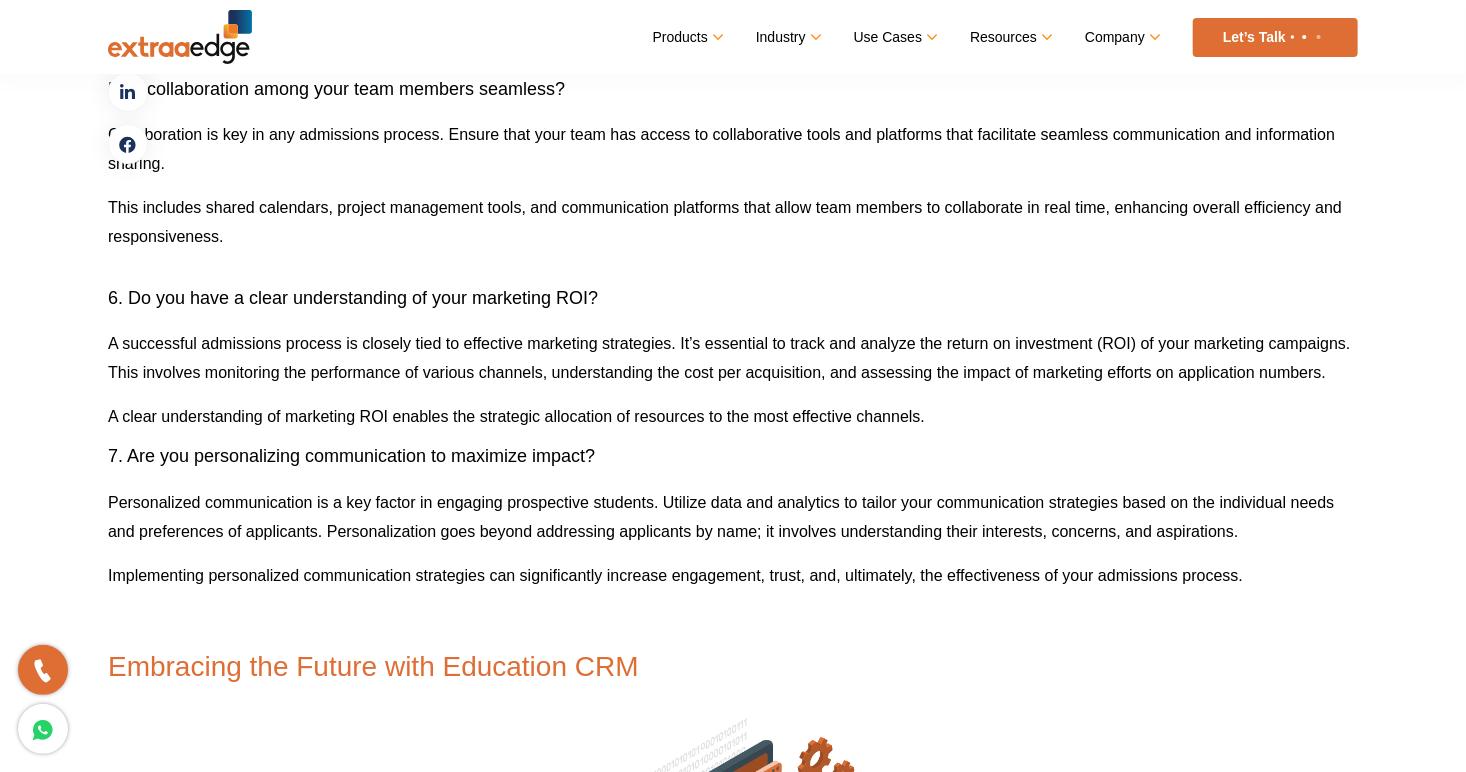 click on "The education industry is growing exponentially. Yeah,  we all know that, but look at these crazy numbers:
Table of Contents
Toggle
Answer these 7 questions to determine the Efficiency of your Admissions Process 1. Is your admissions process fully optimized for applicants?  2. How well do you know your Counselor’s Productivity Metrics? 3. Is your lead journey transparent and trackable? 4. Is your team drowning in paperwork in the digital age? 5. Is collaboration among your team members seamless? 6. Do you have a clear understanding of your marketing ROI? 7. Are you personalizing communication to maximize impact? Embracing the Future with Education CRM
A total of 140 private universities have been established across the country during the last five years, with a maximum of them being set up in Gujarat, followed by Maharashtra and Madhya Pradesh, according to the Ministry of Education statistics.
Do you know what the best thing about competition is?" at bounding box center (733, -496) 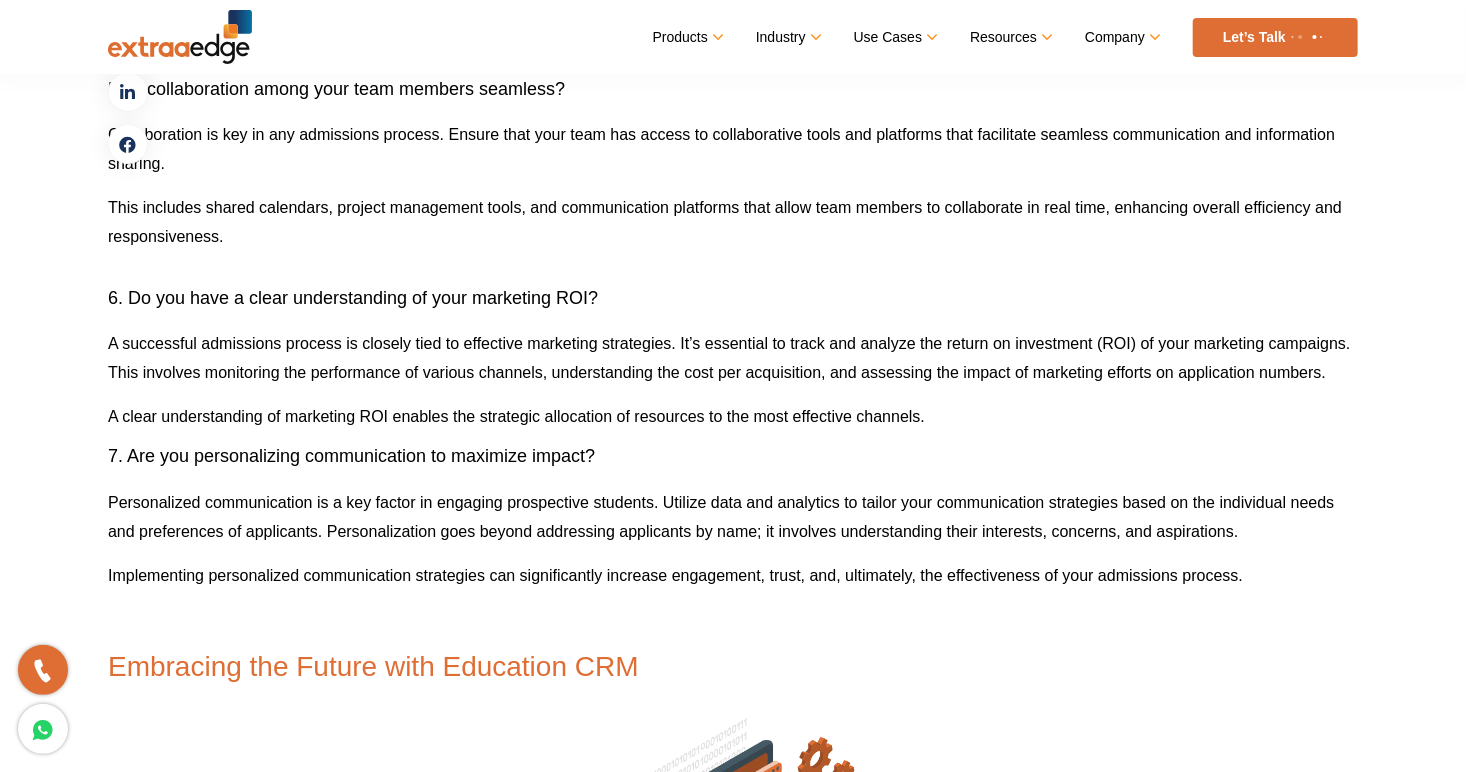 click on "A clear understanding of marketing ROI enables the strategic allocation of resources to the most effective channels." at bounding box center [516, 416] 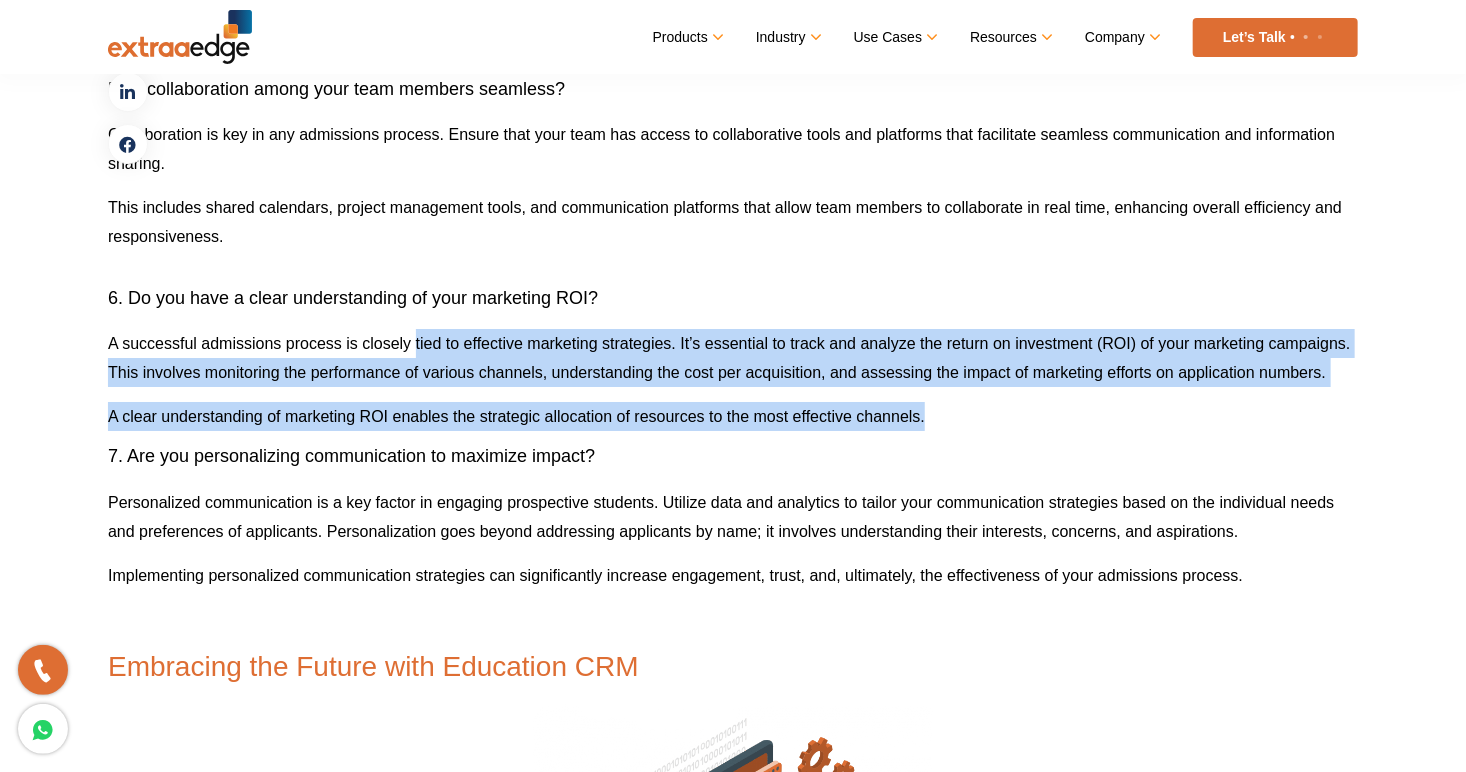 drag, startPoint x: 918, startPoint y: 420, endPoint x: 403, endPoint y: 319, distance: 524.8104 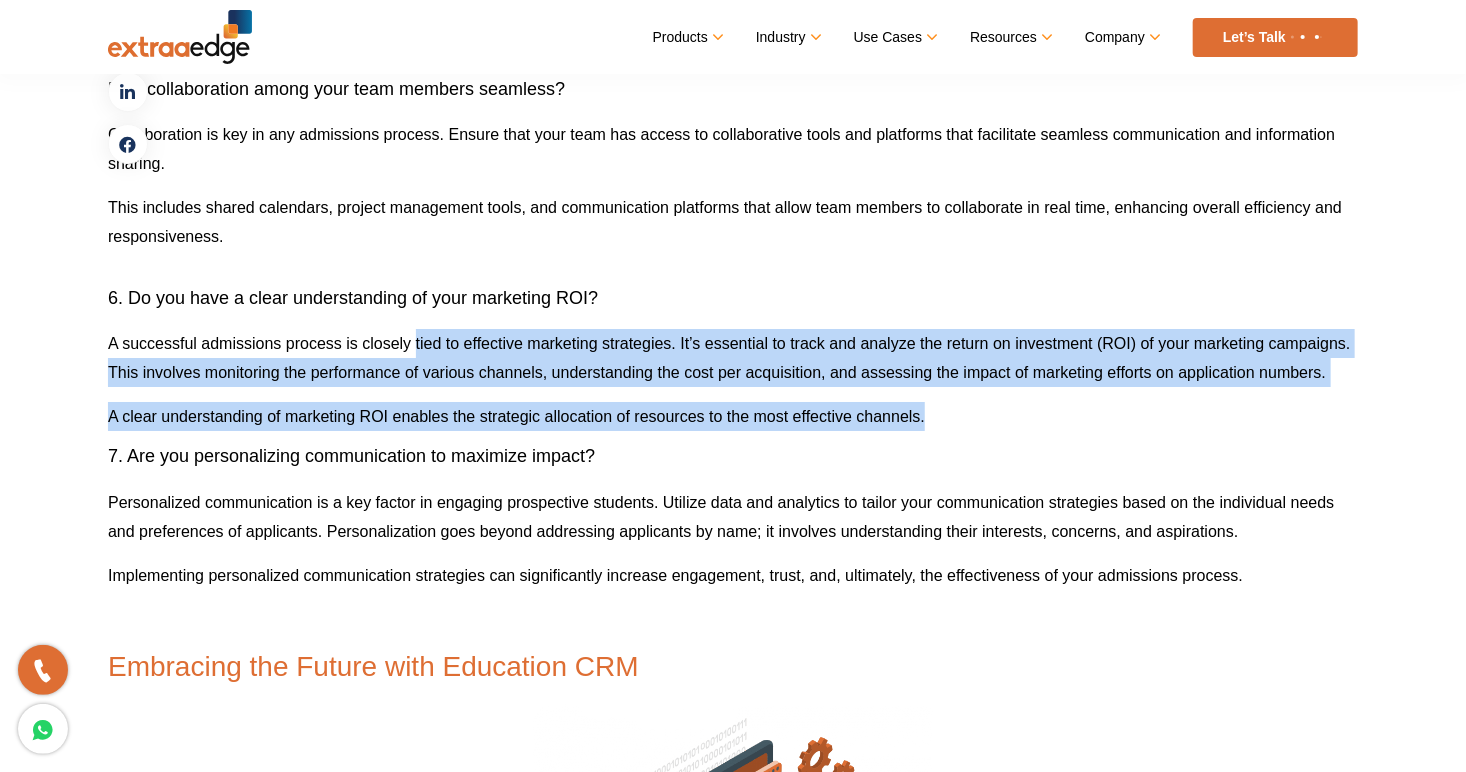 click on "The education industry is growing exponentially. Yeah,  we all know that, but look at these crazy numbers:
Table of Contents
Toggle
Answer these 7 questions to determine the Efficiency of your Admissions Process 1. Is your admissions process fully optimized for applicants?  2. How well do you know your Counselor’s Productivity Metrics? 3. Is your lead journey transparent and trackable? 4. Is your team drowning in paperwork in the digital age? 5. Is collaboration among your team members seamless? 6. Do you have a clear understanding of your marketing ROI? 7. Are you personalizing communication to maximize impact? Embracing the Future with Education CRM
A total of 140 private universities have been established across the country during the last five years, with a maximum of them being set up in Gujarat, followed by Maharashtra and Madhya Pradesh, according to the Ministry of Education statistics.
Do you know what the best thing about competition is?" at bounding box center [733, -496] 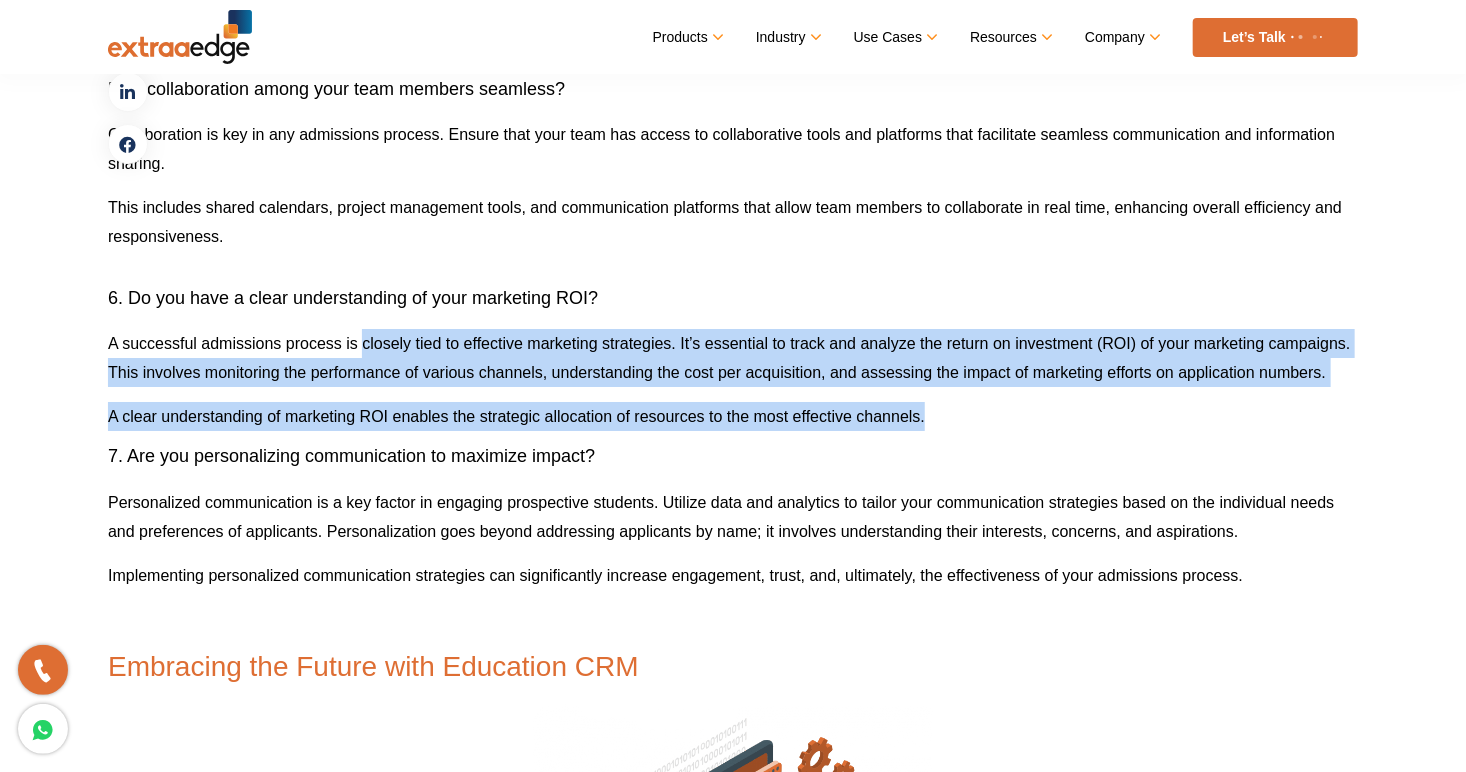 click on "The education industry is growing exponentially. Yeah,  we all know that, but look at these crazy numbers:
Table of Contents
Toggle
Answer these 7 questions to determine the Efficiency of your Admissions Process 1. Is your admissions process fully optimized for applicants?  2. How well do you know your Counselor’s Productivity Metrics? 3. Is your lead journey transparent and trackable? 4. Is your team drowning in paperwork in the digital age? 5. Is collaboration among your team members seamless? 6. Do you have a clear understanding of your marketing ROI? 7. Are you personalizing communication to maximize impact? Embracing the Future with Education CRM
A total of 140 private universities have been established across the country during the last five years, with a maximum of them being set up in Gujarat, followed by Maharashtra and Madhya Pradesh, according to the Ministry of Education statistics.
Do you know what the best thing about competition is?" at bounding box center [733, -496] 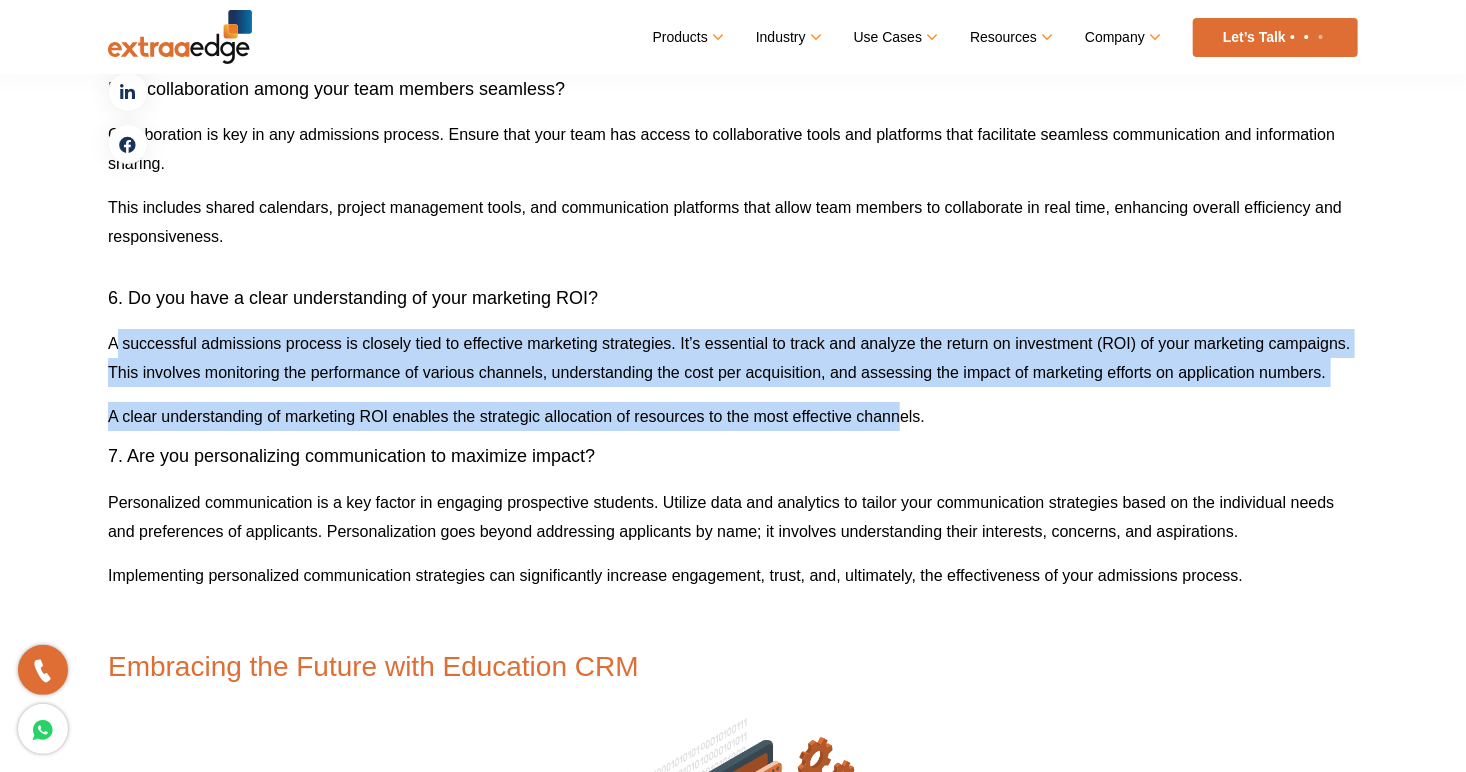 drag, startPoint x: 119, startPoint y: 331, endPoint x: 896, endPoint y: 421, distance: 782.195 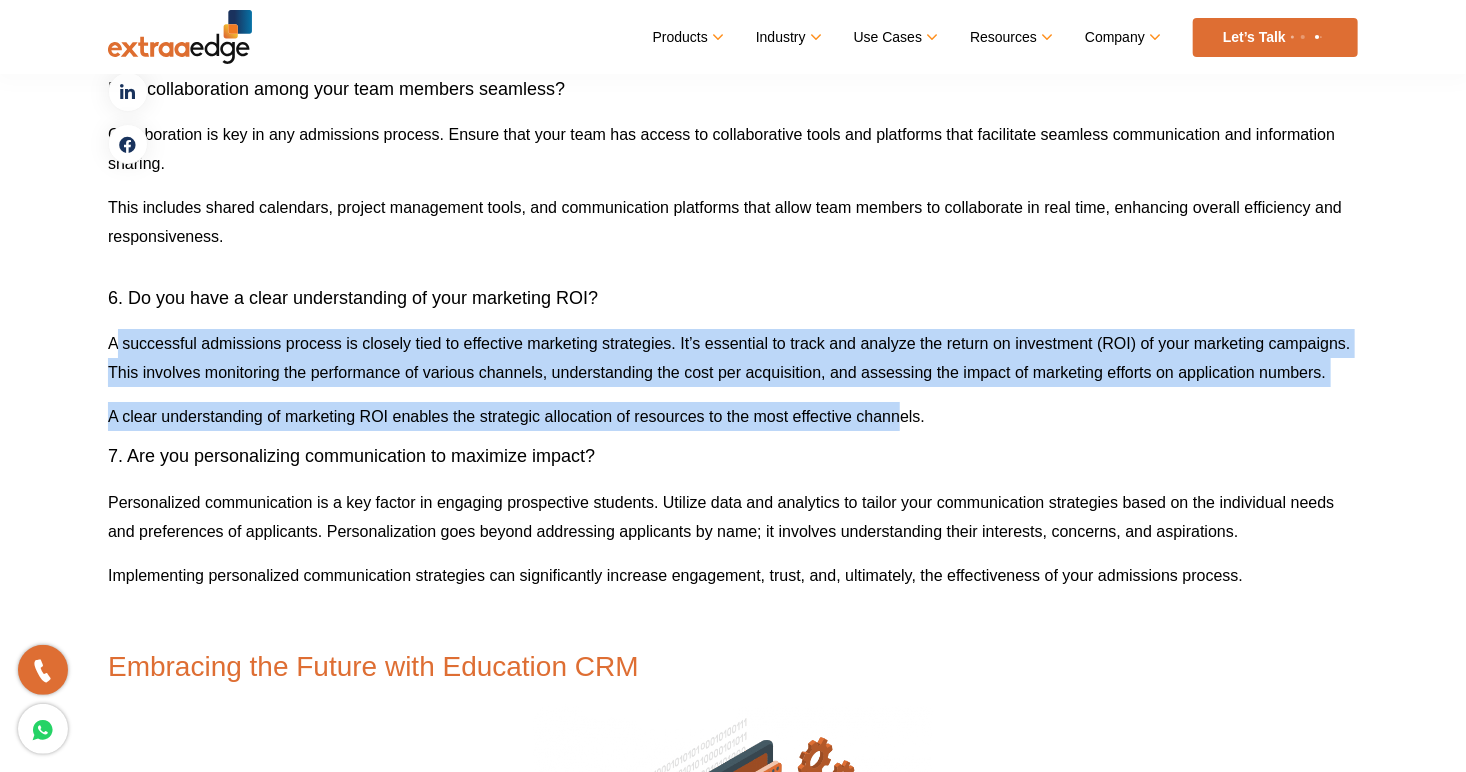 click on "The education industry is growing exponentially. Yeah,  we all know that, but look at these crazy numbers:
Table of Contents
Toggle
Answer these 7 questions to determine the Efficiency of your Admissions Process 1. Is your admissions process fully optimized for applicants?  2. How well do you know your Counselor’s Productivity Metrics? 3. Is your lead journey transparent and trackable? 4. Is your team drowning in paperwork in the digital age? 5. Is collaboration among your team members seamless? 6. Do you have a clear understanding of your marketing ROI? 7. Are you personalizing communication to maximize impact? Embracing the Future with Education CRM
A total of 140 private universities have been established across the country during the last five years, with a maximum of them being set up in Gujarat, followed by Maharashtra and Madhya Pradesh, according to the Ministry of Education statistics.
Do you know what the best thing about competition is?" at bounding box center [733, -496] 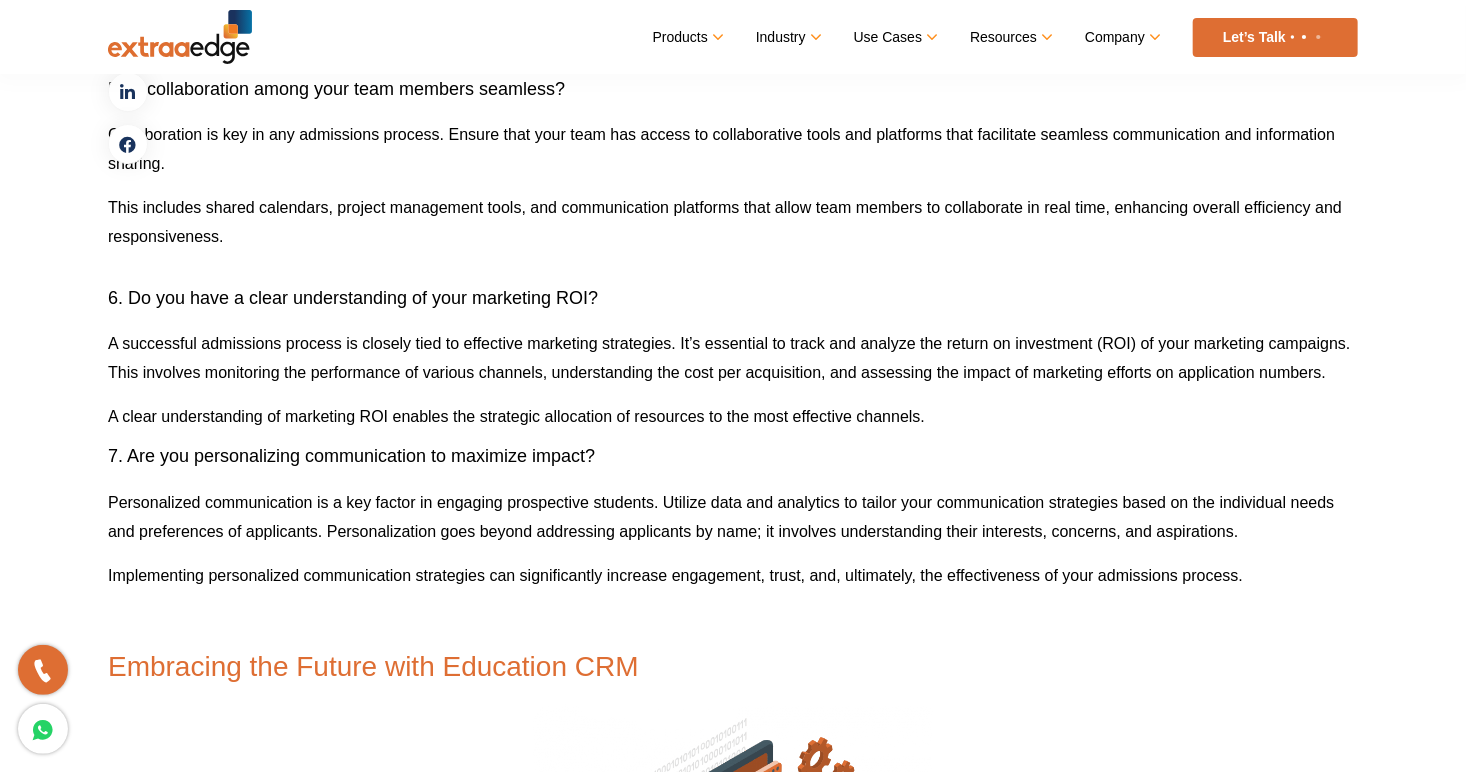 drag, startPoint x: 896, startPoint y: 421, endPoint x: 953, endPoint y: 422, distance: 57.00877 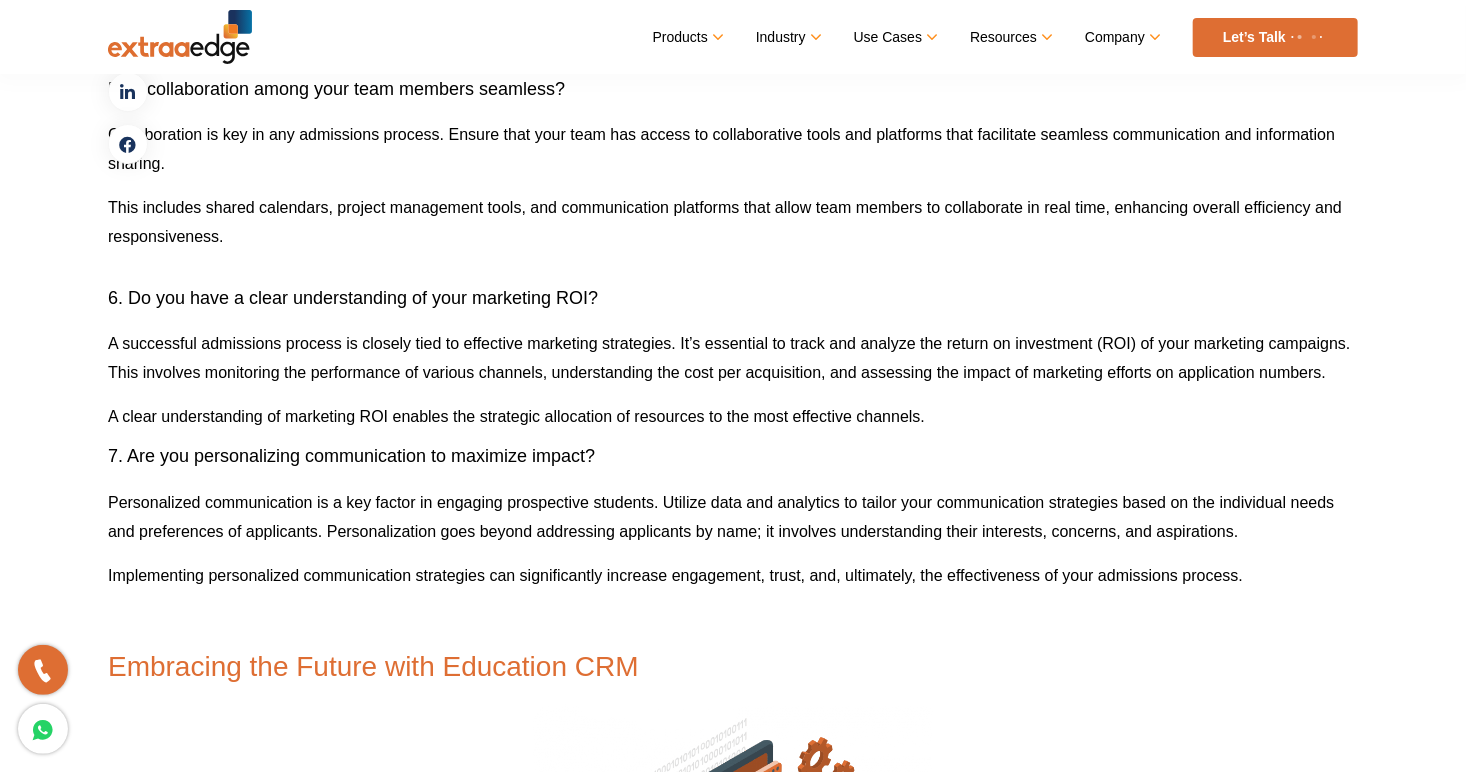 click on "A clear understanding of marketing ROI enables the strategic allocation of resources to the most effective channels." at bounding box center [733, 416] 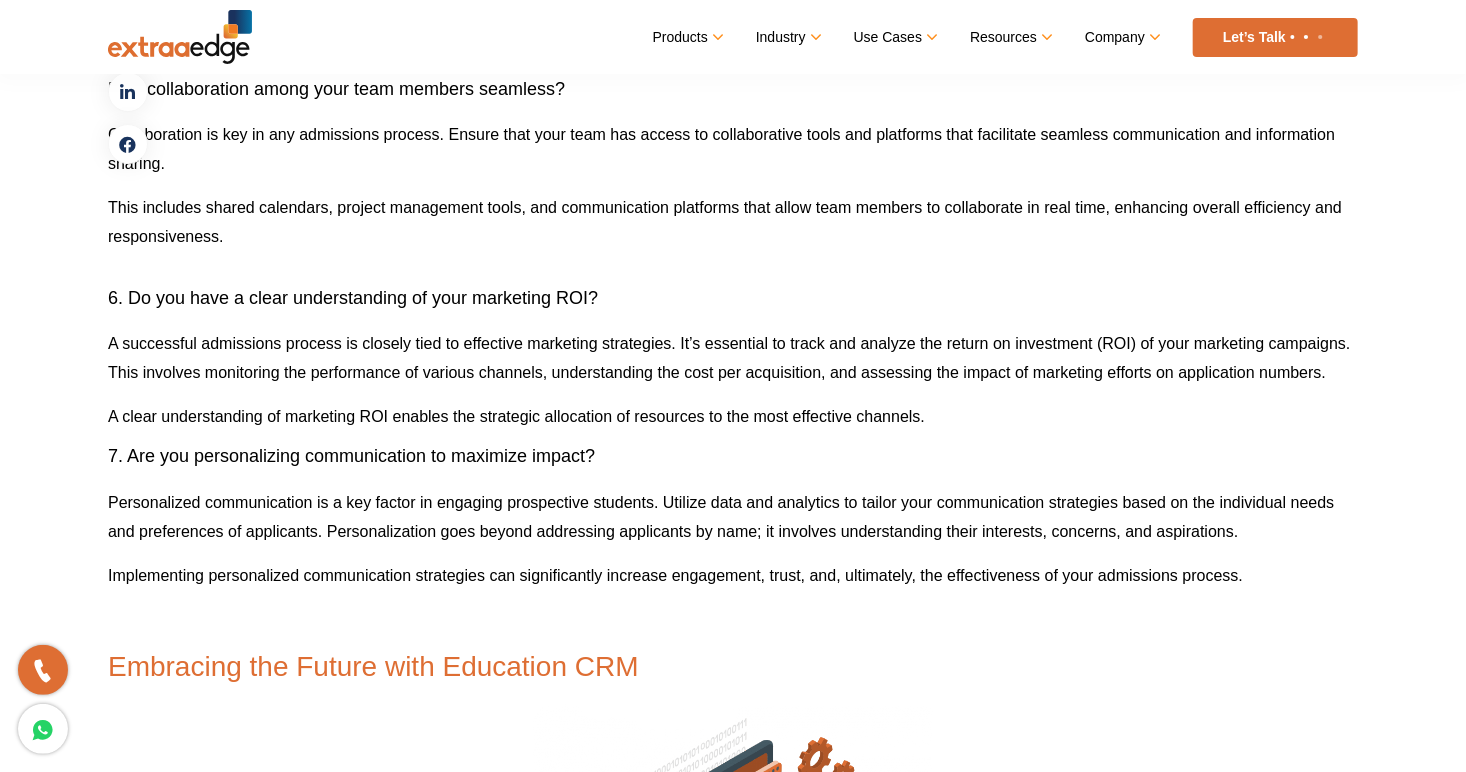 click on "A successful admissions process is closely tied to effective marketing strategies. It’s essential to track and analyze the return on investment (ROI) of your marketing campaigns. This involves monitoring the performance of various channels, understanding the cost per acquisition, and assessing the impact of marketing efforts on application numbers." at bounding box center (729, 358) 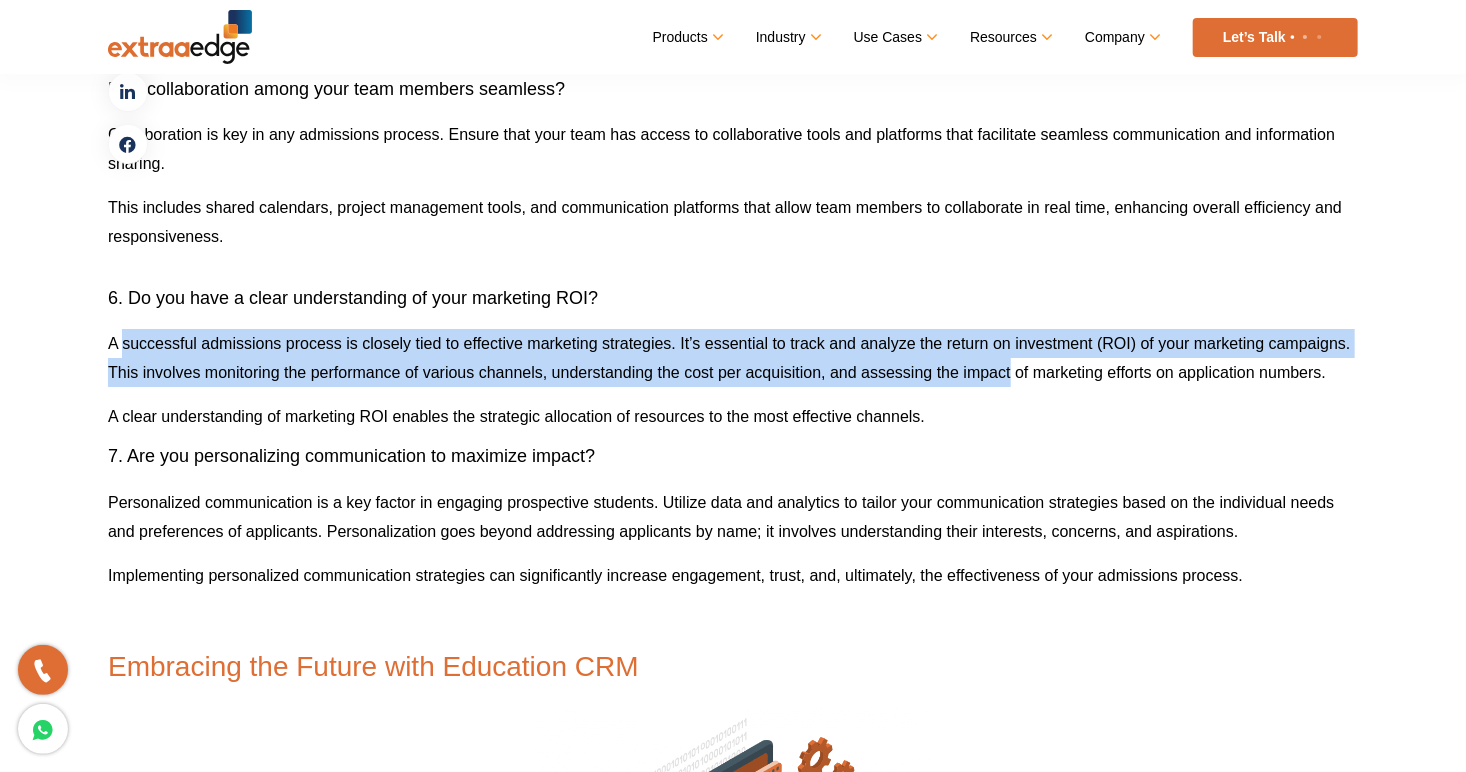 drag, startPoint x: 130, startPoint y: 336, endPoint x: 998, endPoint y: 372, distance: 868.7462 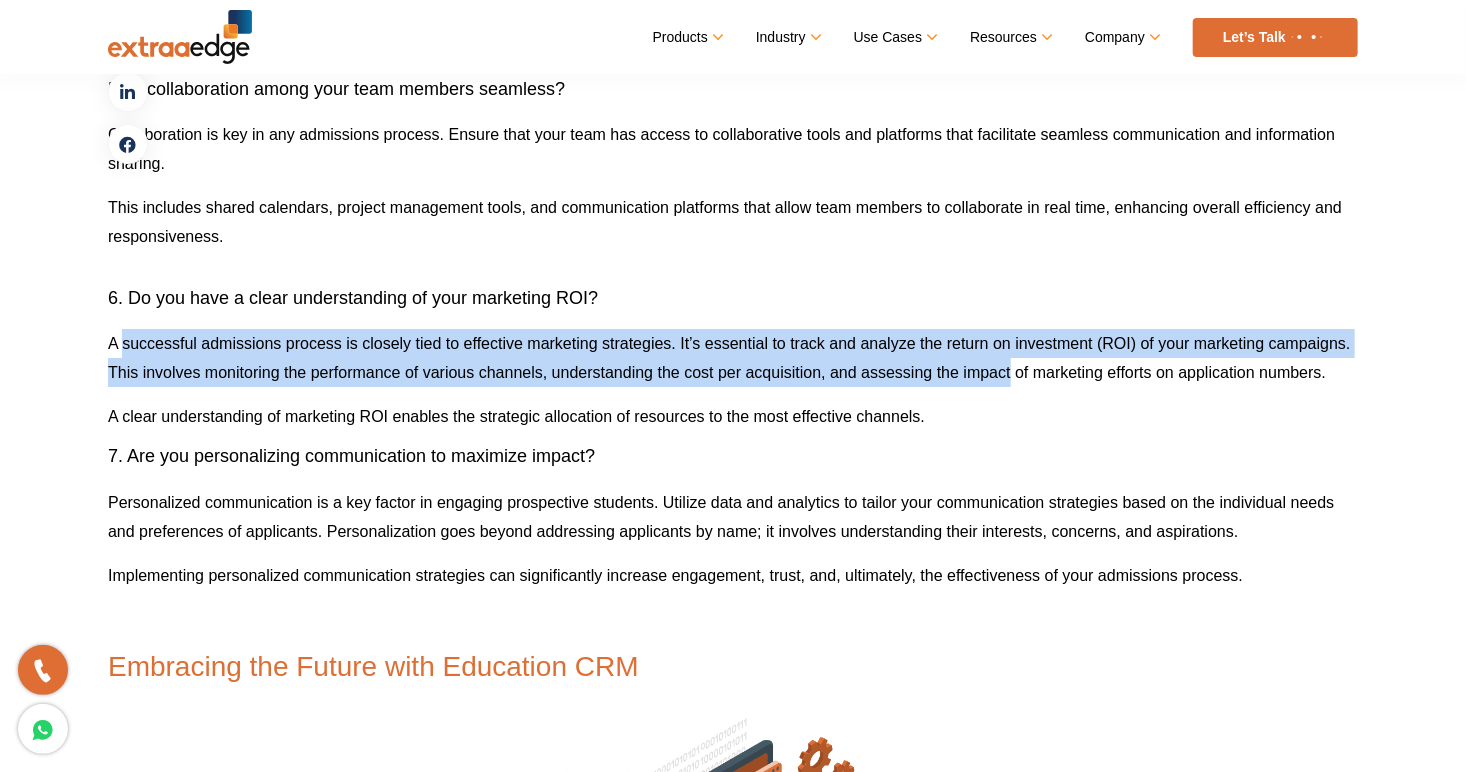click on "A successful admissions process is closely tied to effective marketing strategies. It’s essential to track and analyze the return on investment (ROI) of your marketing campaigns. This involves monitoring the performance of various channels, understanding the cost per acquisition, and assessing the impact of marketing efforts on application numbers." at bounding box center [729, 358] 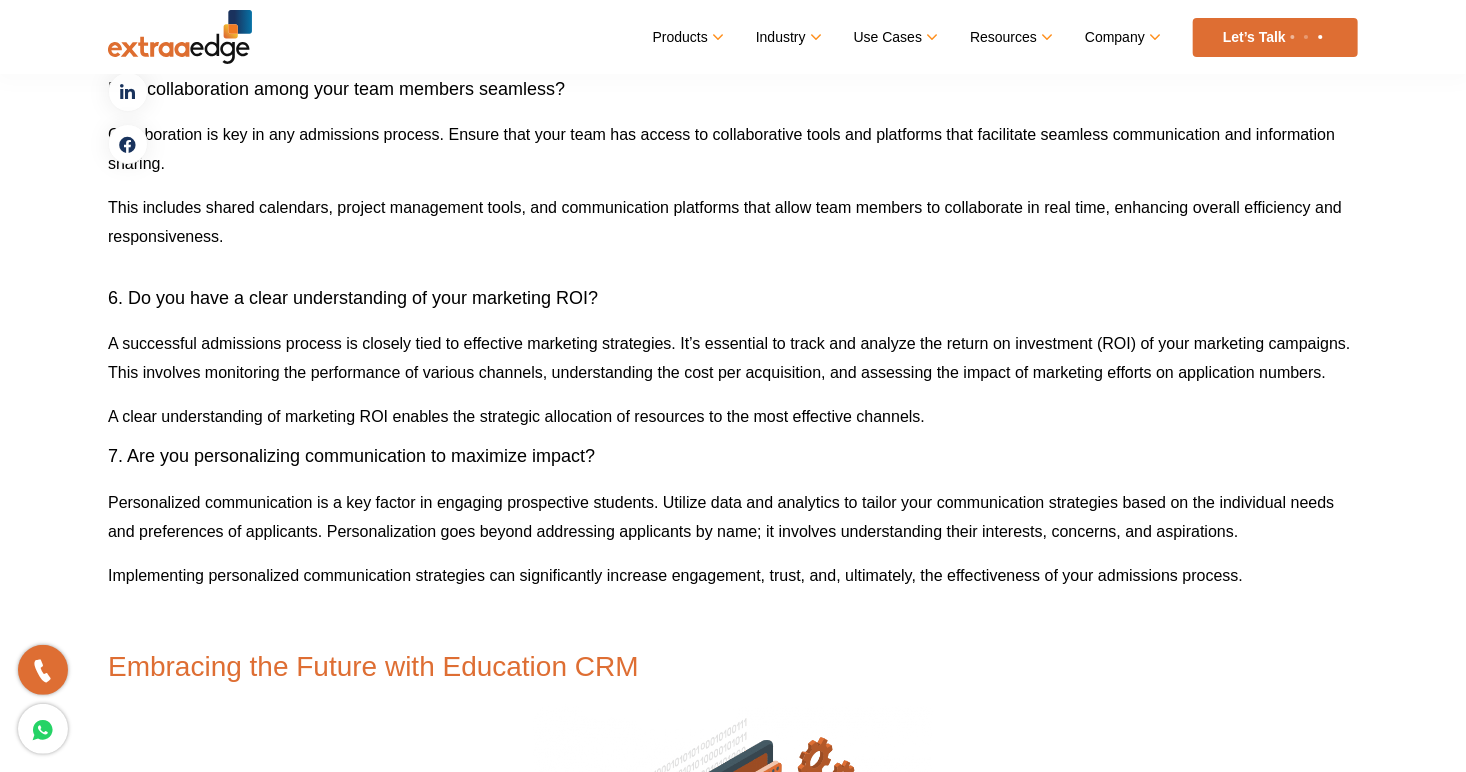 drag, startPoint x: 998, startPoint y: 372, endPoint x: 977, endPoint y: 449, distance: 79.81228 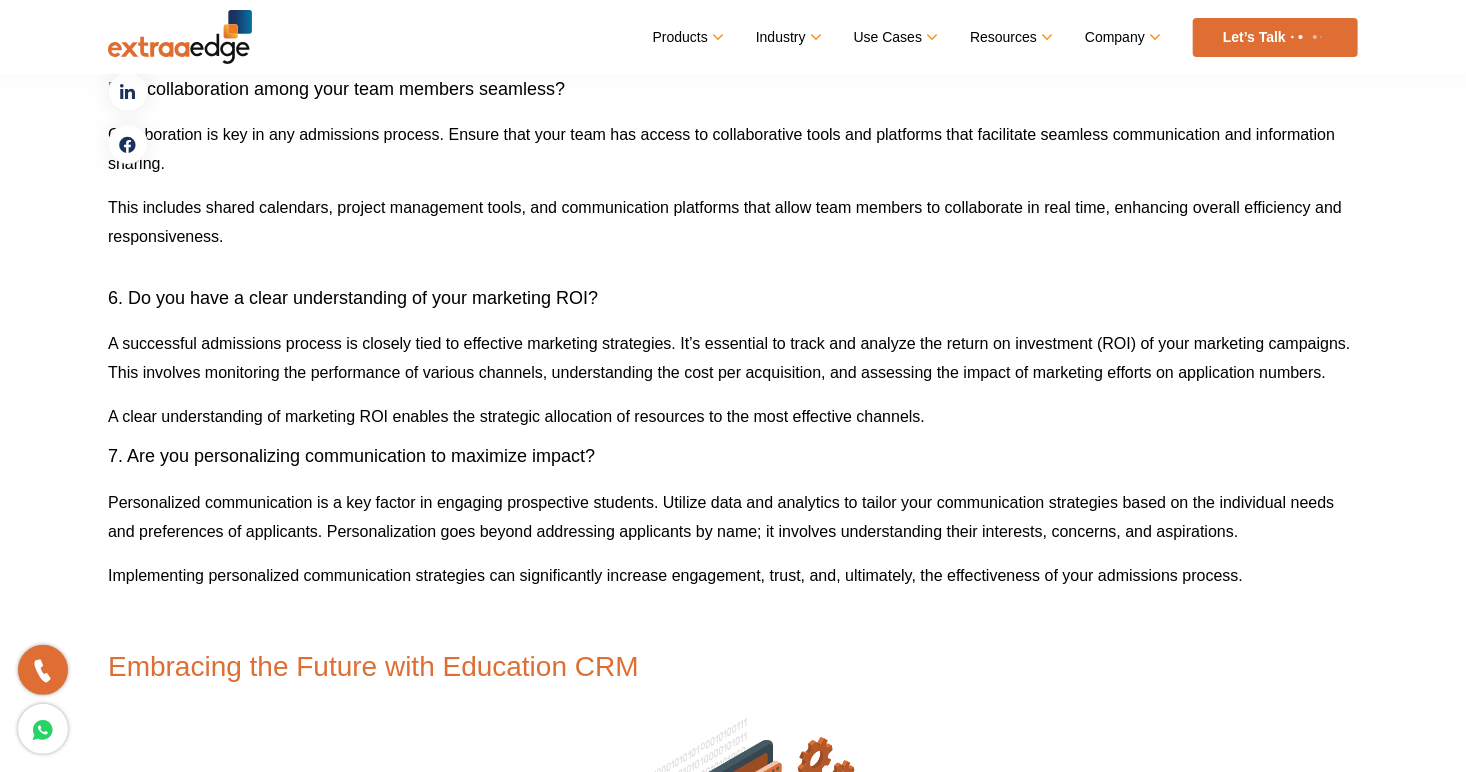 click on "7. Are you personalizing communication to maximize impact?" at bounding box center (733, 457) 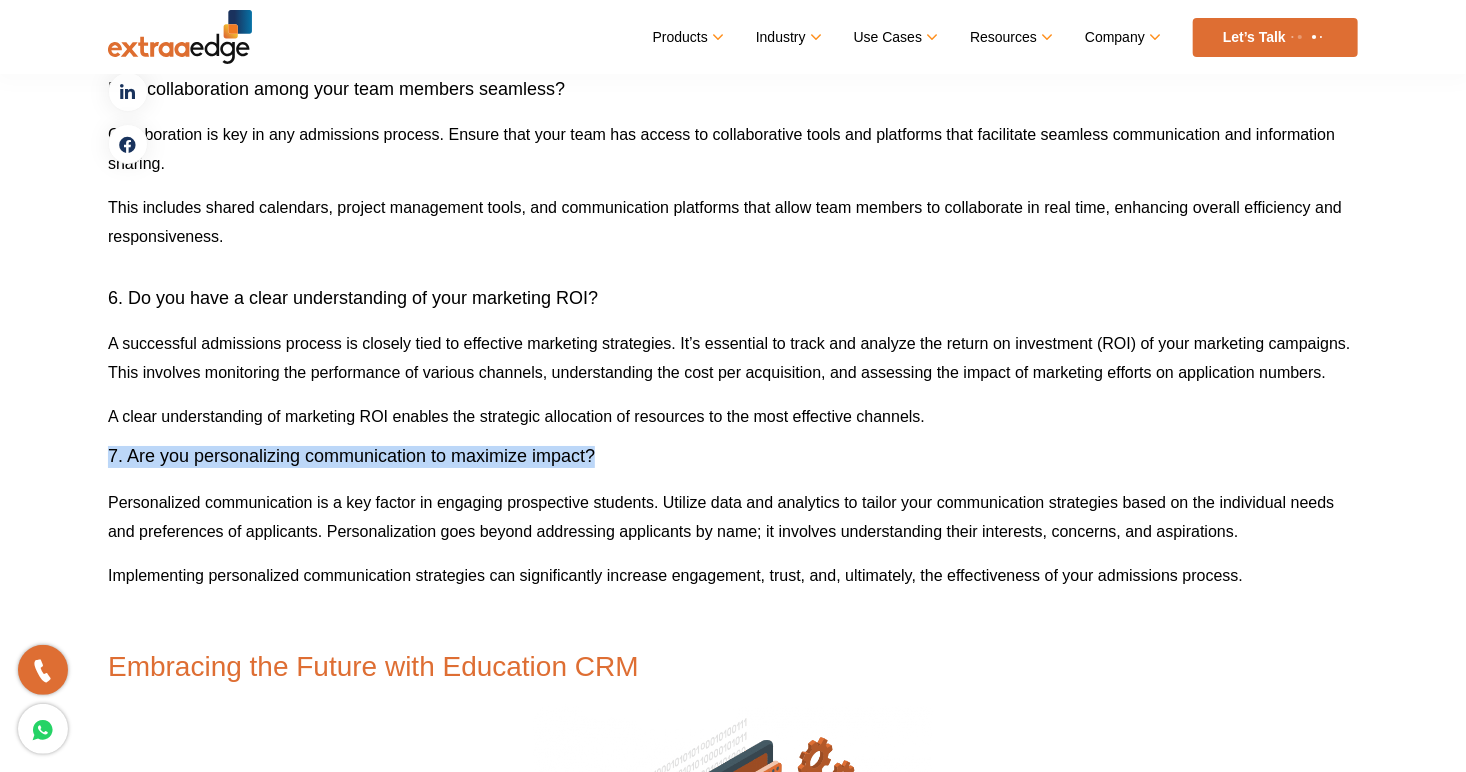 drag, startPoint x: 977, startPoint y: 449, endPoint x: 923, endPoint y: 399, distance: 73.593475 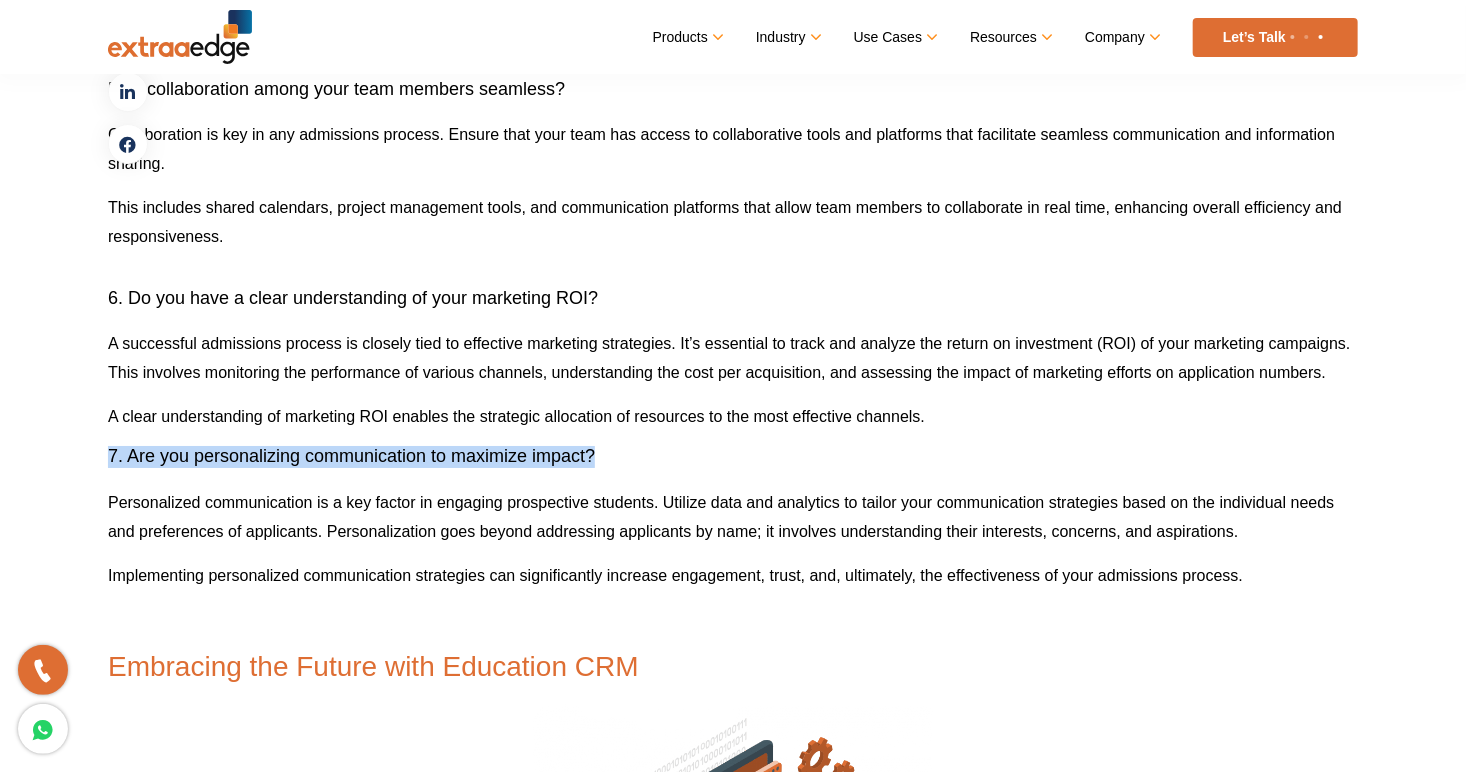 click on "The education industry is growing exponentially. Yeah,  we all know that, but look at these crazy numbers:
Table of Contents
Toggle
Answer these 7 questions to determine the Efficiency of your Admissions Process 1. Is your admissions process fully optimized for applicants?  2. How well do you know your Counselor’s Productivity Metrics? 3. Is your lead journey transparent and trackable? 4. Is your team drowning in paperwork in the digital age? 5. Is collaboration among your team members seamless? 6. Do you have a clear understanding of your marketing ROI? 7. Are you personalizing communication to maximize impact? Embracing the Future with Education CRM
A total of 140 private universities have been established across the country during the last five years, with a maximum of them being set up in Gujarat, followed by Maharashtra and Madhya Pradesh, according to the Ministry of Education statistics.
Do you know what the best thing about competition is?" at bounding box center [733, -496] 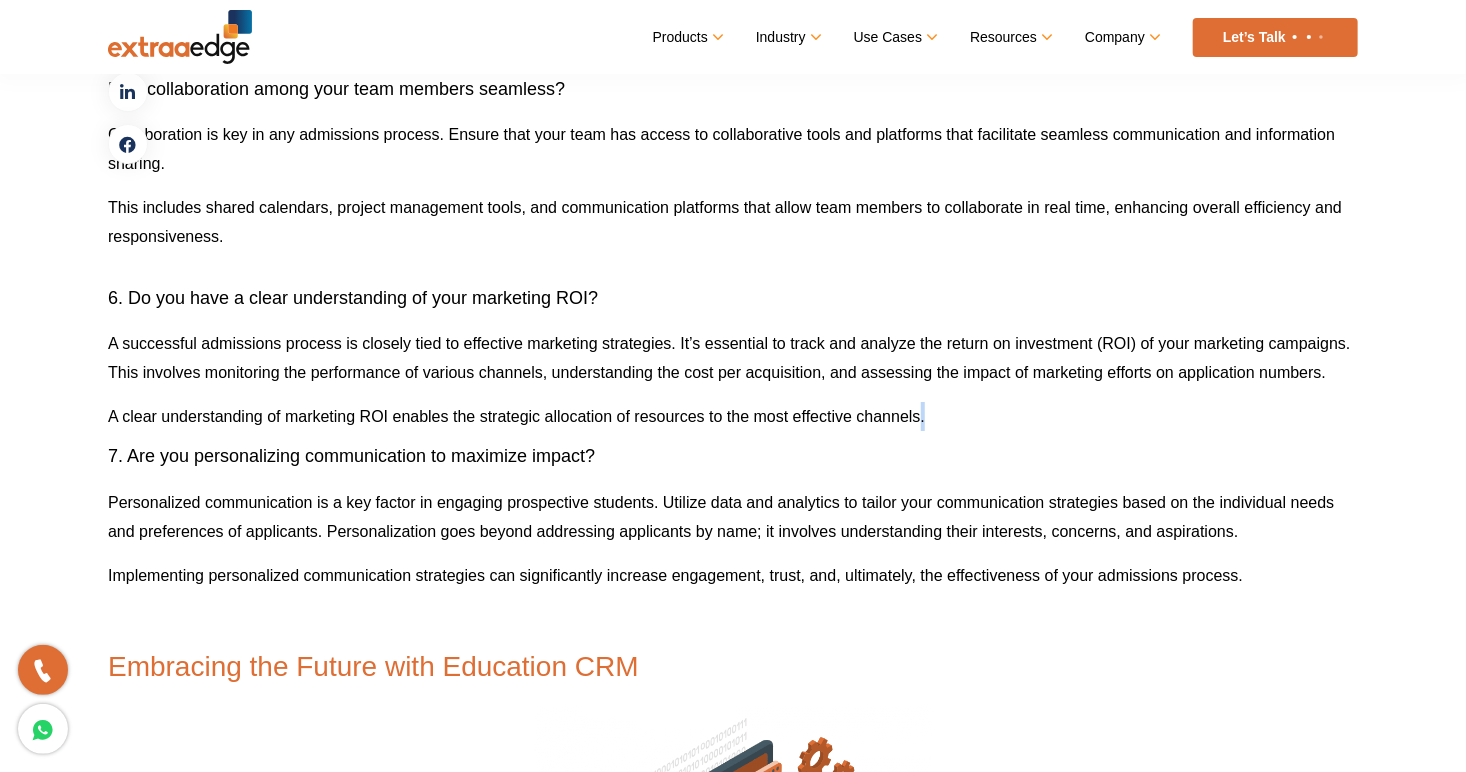 click on "The education industry is growing exponentially. Yeah,  we all know that, but look at these crazy numbers:
Table of Contents
Toggle
Answer these 7 questions to determine the Efficiency of your Admissions Process 1. Is your admissions process fully optimized for applicants?  2. How well do you know your Counselor’s Productivity Metrics? 3. Is your lead journey transparent and trackable? 4. Is your team drowning in paperwork in the digital age? 5. Is collaboration among your team members seamless? 6. Do you have a clear understanding of your marketing ROI? 7. Are you personalizing communication to maximize impact? Embracing the Future with Education CRM
A total of 140 private universities have been established across the country during the last five years, with a maximum of them being set up in Gujarat, followed by Maharashtra and Madhya Pradesh, according to the Ministry of Education statistics.
Do you know what the best thing about competition is?" at bounding box center [733, -496] 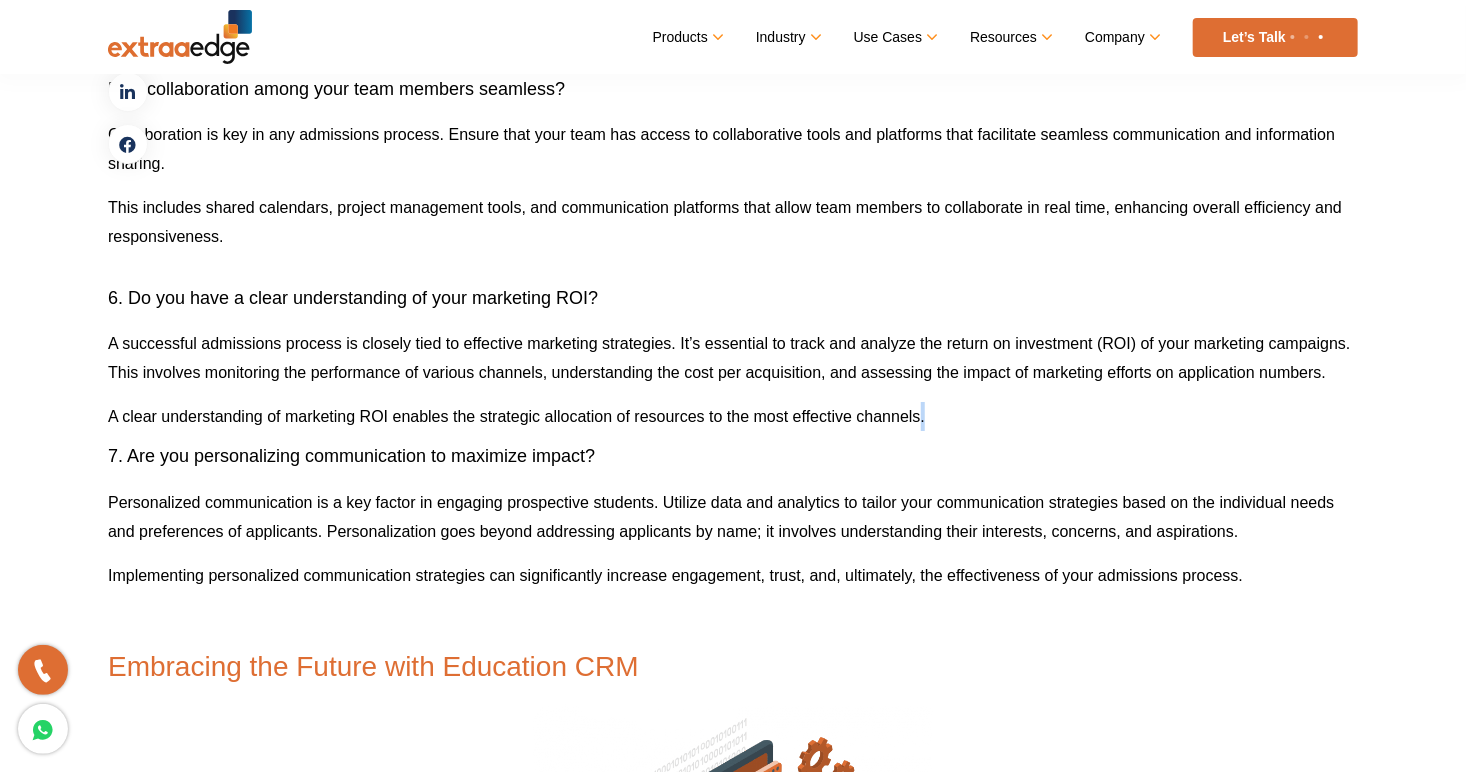 click on "The education industry is growing exponentially. Yeah,  we all know that, but look at these crazy numbers:
Table of Contents
Toggle
Answer these 7 questions to determine the Efficiency of your Admissions Process 1. Is your admissions process fully optimized for applicants?  2. How well do you know your Counselor’s Productivity Metrics? 3. Is your lead journey transparent and trackable? 4. Is your team drowning in paperwork in the digital age? 5. Is collaboration among your team members seamless? 6. Do you have a clear understanding of your marketing ROI? 7. Are you personalizing communication to maximize impact? Embracing the Future with Education CRM
A total of 140 private universities have been established across the country during the last five years, with a maximum of them being set up in Gujarat, followed by Maharashtra and Madhya Pradesh, according to the Ministry of Education statistics.
Do you know what the best thing about competition is?" at bounding box center (733, -496) 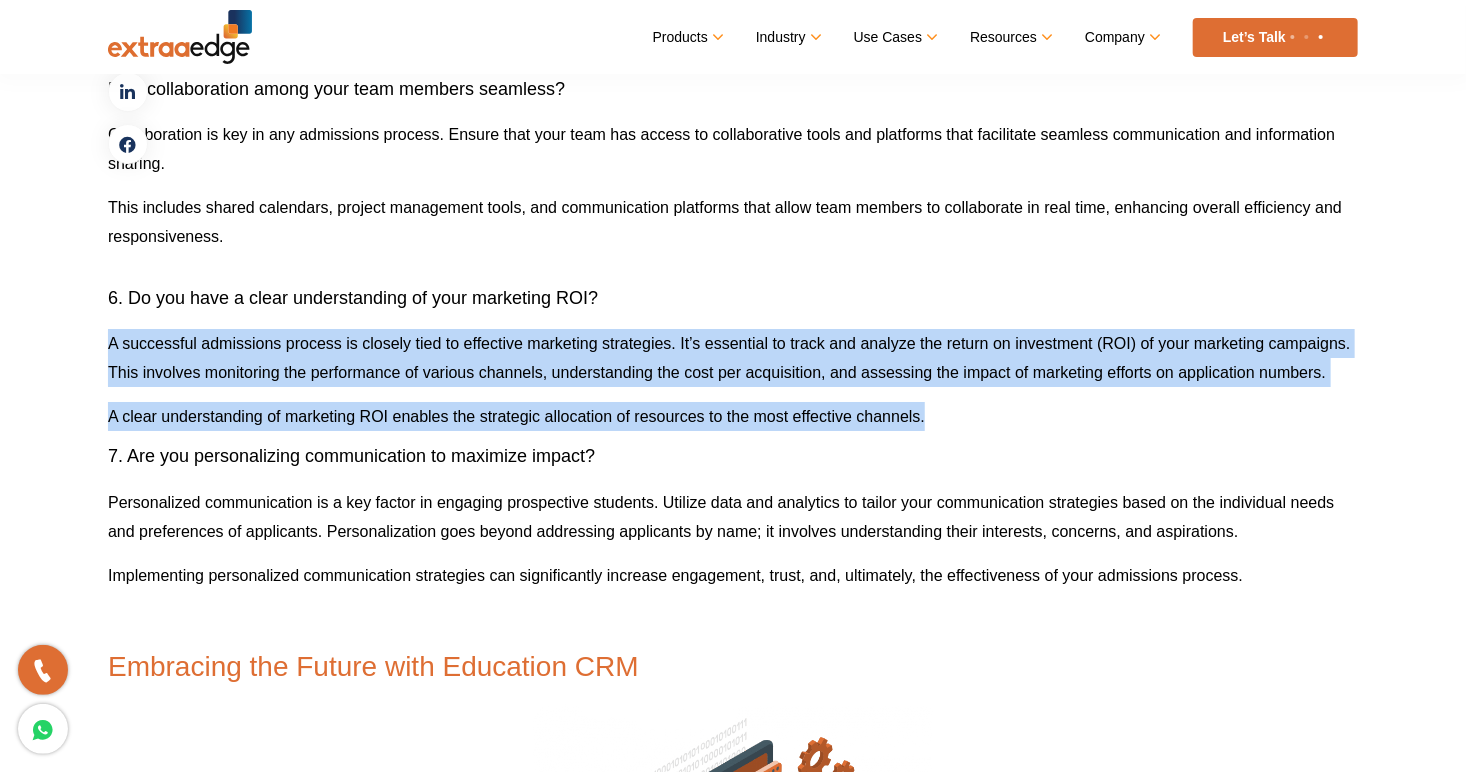drag, startPoint x: 923, startPoint y: 399, endPoint x: 209, endPoint y: 339, distance: 716.5166 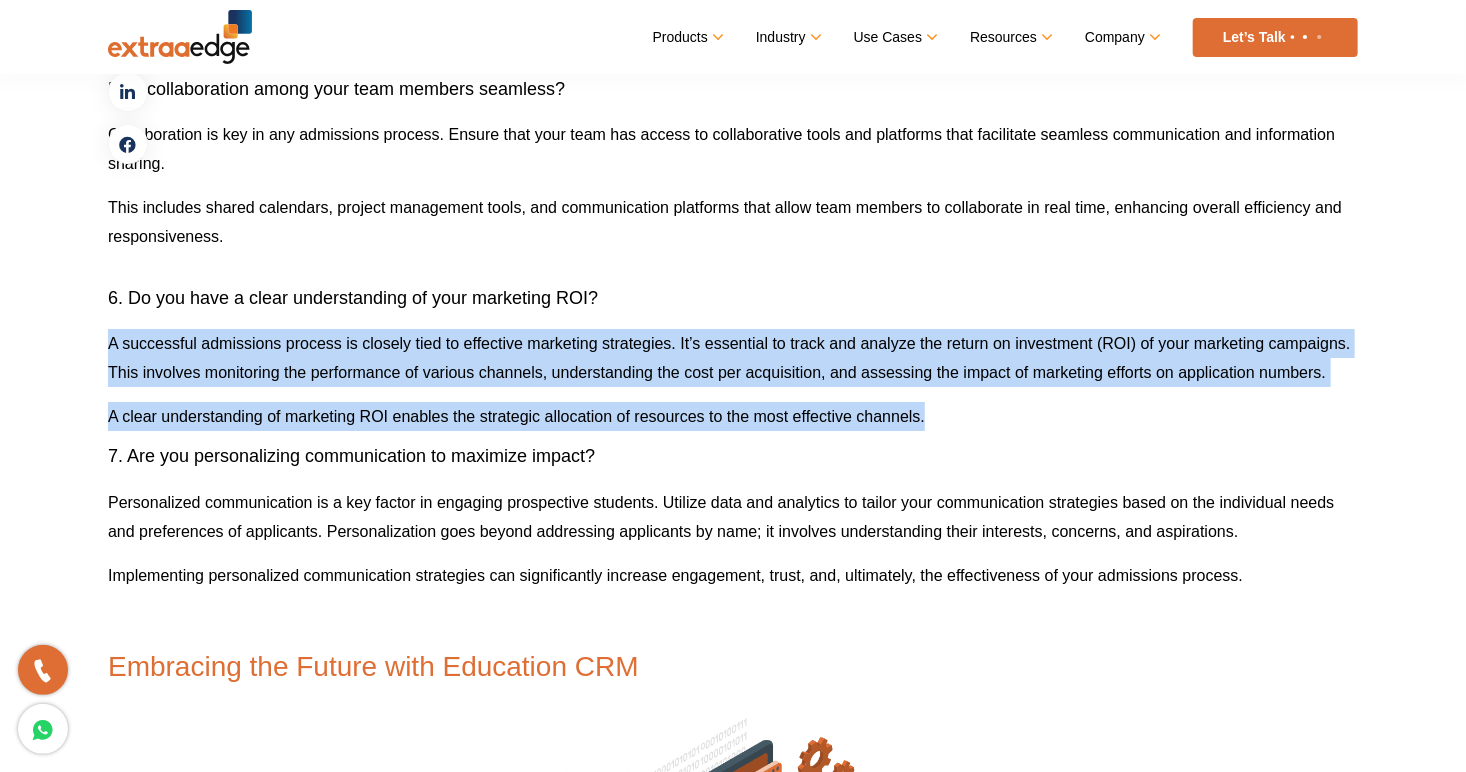 click on "The education industry is growing exponentially. Yeah,  we all know that, but look at these crazy numbers:
Table of Contents
Toggle
Answer these 7 questions to determine the Efficiency of your Admissions Process 1. Is your admissions process fully optimized for applicants?  2. How well do you know your Counselor’s Productivity Metrics? 3. Is your lead journey transparent and trackable? 4. Is your team drowning in paperwork in the digital age? 5. Is collaboration among your team members seamless? 6. Do you have a clear understanding of your marketing ROI? 7. Are you personalizing communication to maximize impact? Embracing the Future with Education CRM
A total of 140 private universities have been established across the country during the last five years, with a maximum of them being set up in Gujarat, followed by Maharashtra and Madhya Pradesh, according to the Ministry of Education statistics.
Do you know what the best thing about competition is?" at bounding box center [733, -496] 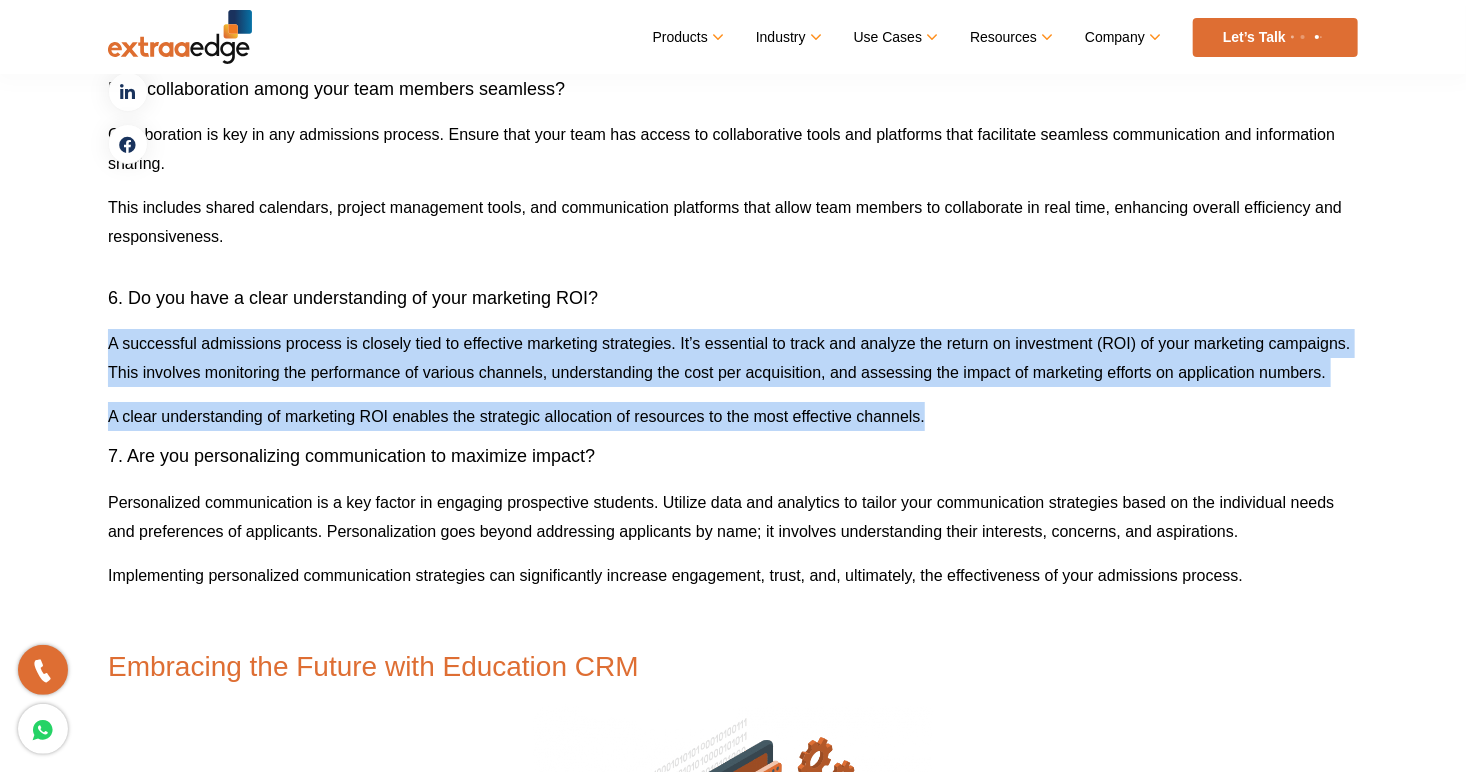 click on "A successful admissions process is closely tied to effective marketing strategies. It’s essential to track and analyze the return on investment (ROI) of your marketing campaigns. This involves monitoring the performance of various channels, understanding the cost per acquisition, and assessing the impact of marketing efforts on application numbers." at bounding box center [729, 358] 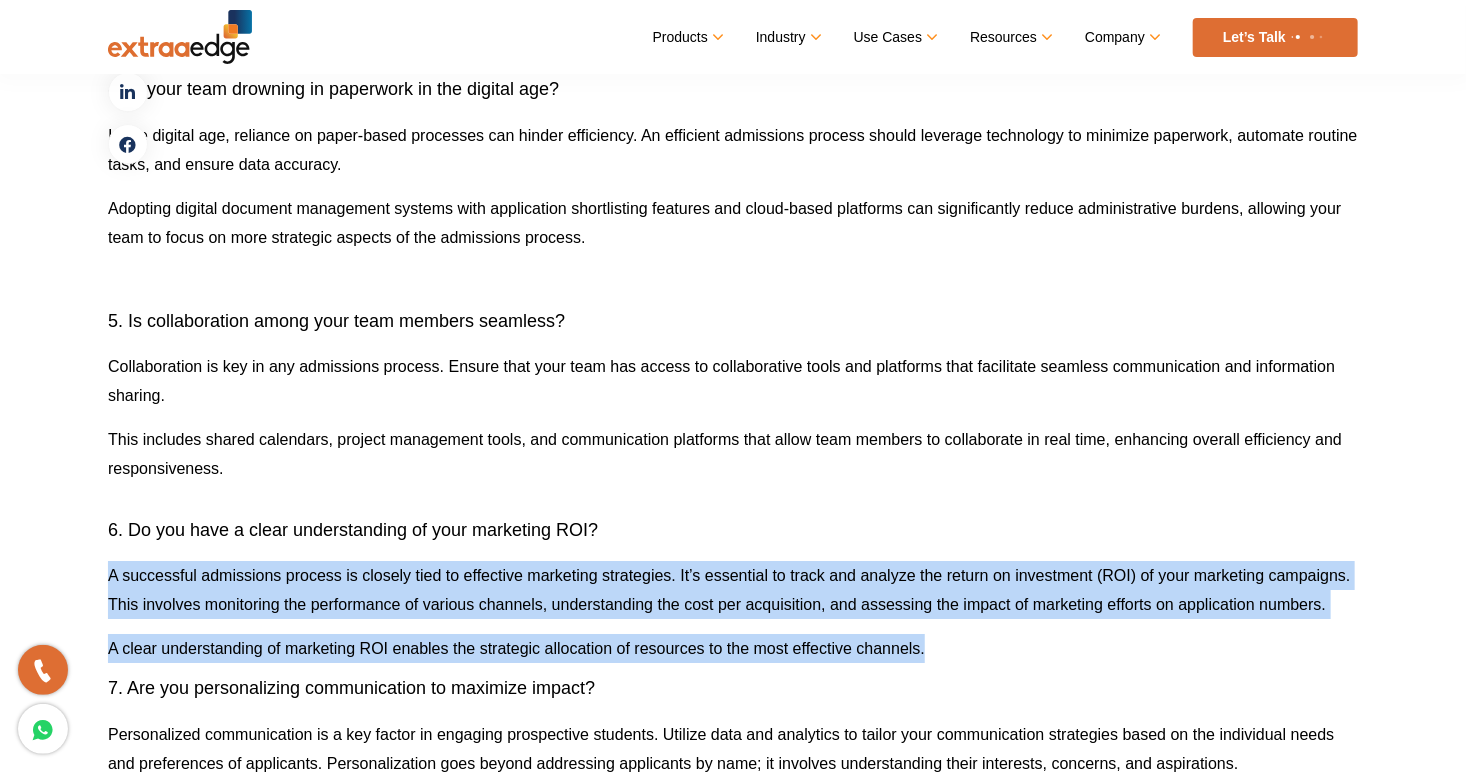 scroll, scrollTop: 3094, scrollLeft: 0, axis: vertical 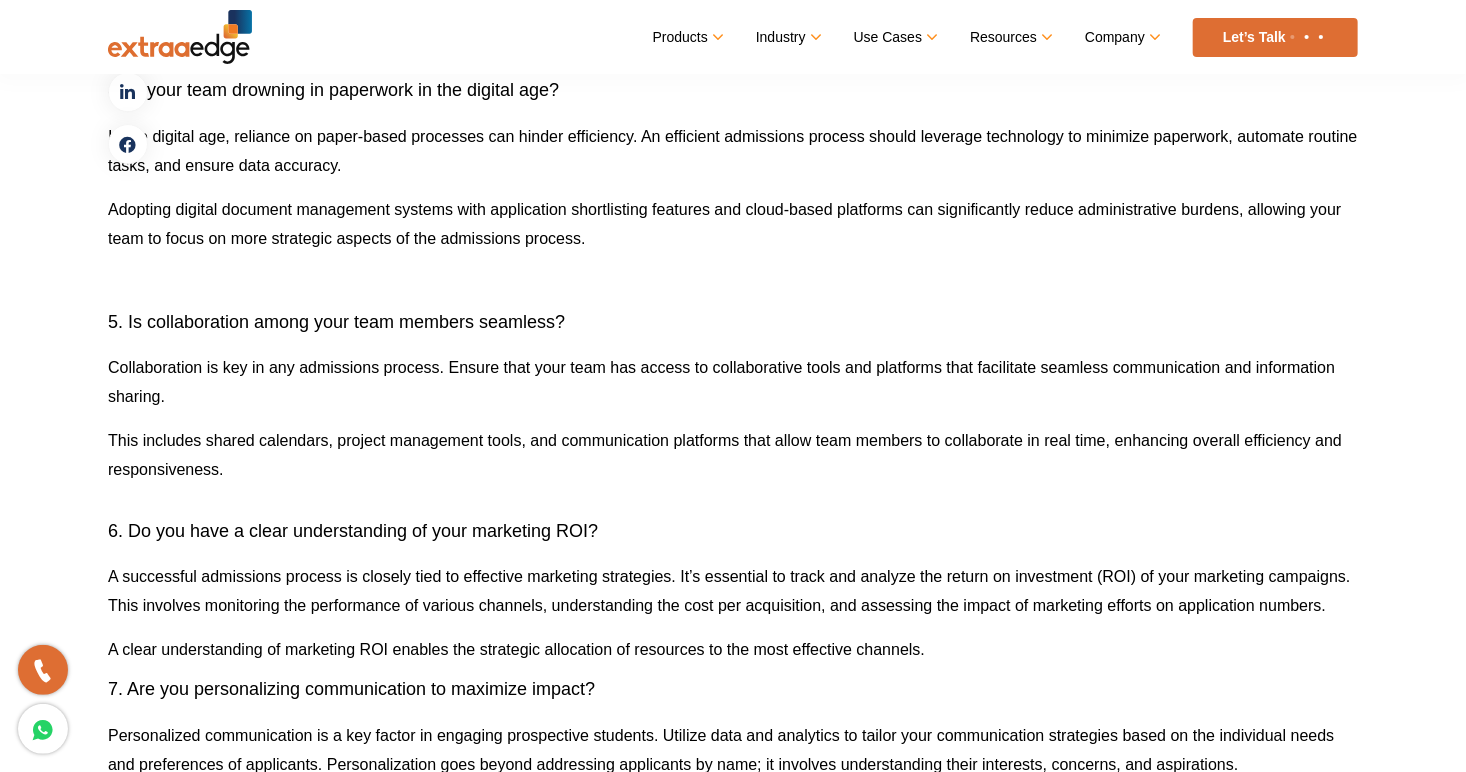 click on "The education industry is growing exponentially. Yeah,  we all know that, but look at these crazy numbers:
Table of Contents
Toggle
Answer these 7 questions to determine the Efficiency of your Admissions Process 1. Is your admissions process fully optimized for applicants?  2. How well do you know your Counselor’s Productivity Metrics? 3. Is your lead journey transparent and trackable? 4. Is your team drowning in paperwork in the digital age? 5. Is collaboration among your team members seamless? 6. Do you have a clear understanding of your marketing ROI? 7. Are you personalizing communication to maximize impact? Embracing the Future with Education CRM
A total of 140 private universities have been established across the country during the last five years, with a maximum of them being set up in Gujarat, followed by Maharashtra and Madhya Pradesh, according to the Ministry of Education statistics.
Do you know what the best thing about competition is?" at bounding box center (733, -263) 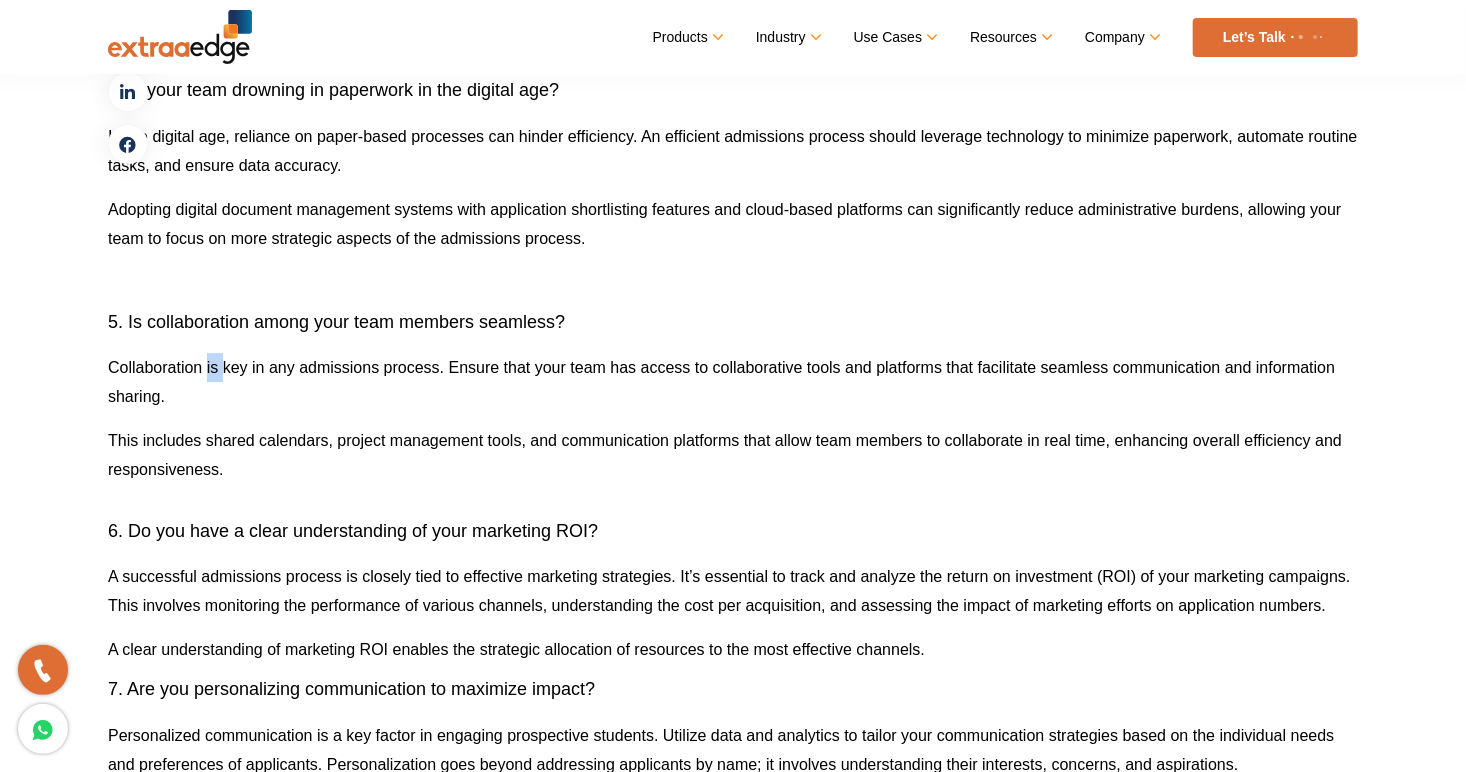 click on "The education industry is growing exponentially. Yeah,  we all know that, but look at these crazy numbers:
Table of Contents
Toggle
Answer these 7 questions to determine the Efficiency of your Admissions Process 1. Is your admissions process fully optimized for applicants?  2. How well do you know your Counselor’s Productivity Metrics? 3. Is your lead journey transparent and trackable? 4. Is your team drowning in paperwork in the digital age? 5. Is collaboration among your team members seamless? 6. Do you have a clear understanding of your marketing ROI? 7. Are you personalizing communication to maximize impact? Embracing the Future with Education CRM
A total of 140 private universities have been established across the country during the last five years, with a maximum of them being set up in Gujarat, followed by Maharashtra and Madhya Pradesh, according to the Ministry of Education statistics.
Do you know what the best thing about competition is?" at bounding box center [733, -263] 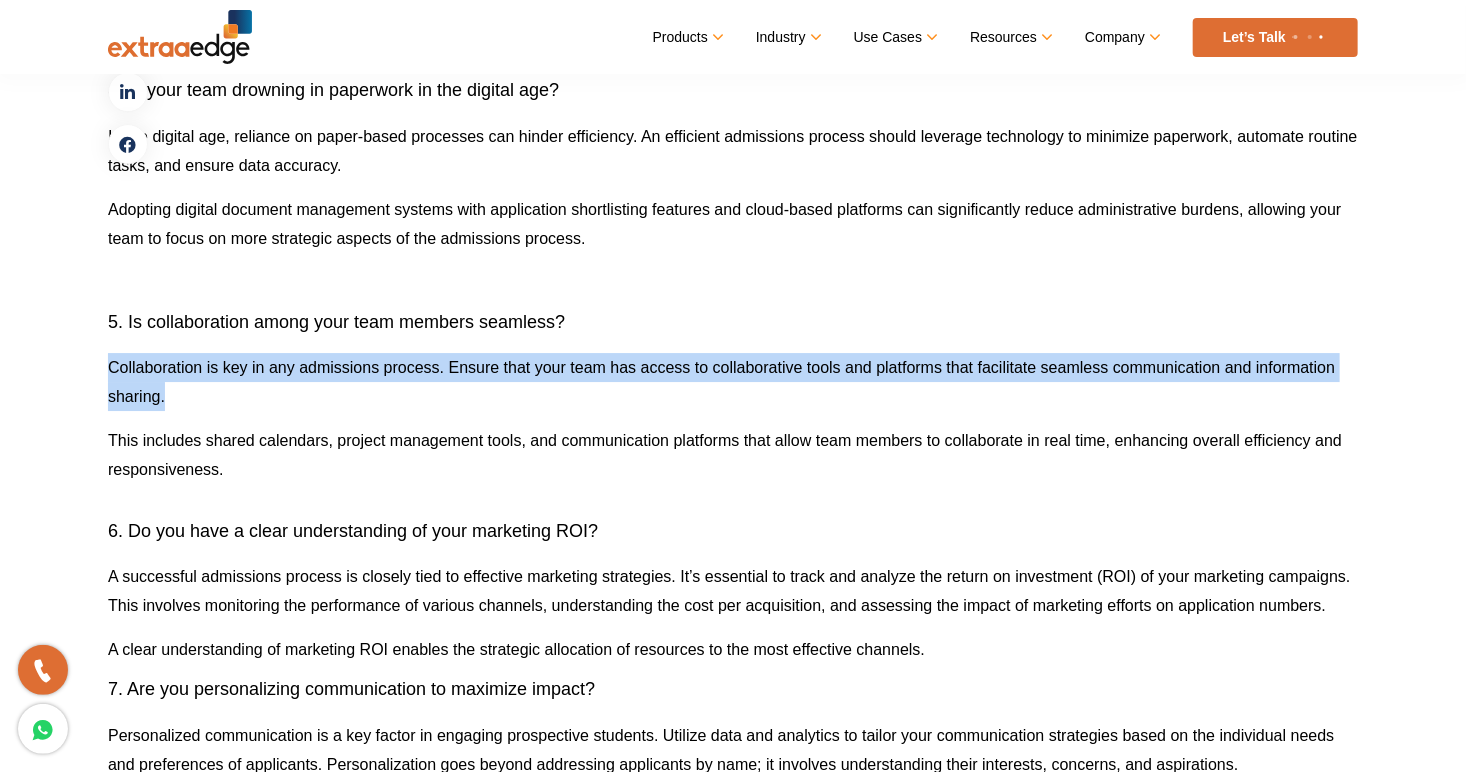 click on "The education industry is growing exponentially. Yeah,  we all know that, but look at these crazy numbers:
Table of Contents
Toggle
Answer these 7 questions to determine the Efficiency of your Admissions Process 1. Is your admissions process fully optimized for applicants?  2. How well do you know your Counselor’s Productivity Metrics? 3. Is your lead journey transparent and trackable? 4. Is your team drowning in paperwork in the digital age? 5. Is collaboration among your team members seamless? 6. Do you have a clear understanding of your marketing ROI? 7. Are you personalizing communication to maximize impact? Embracing the Future with Education CRM
A total of 140 private universities have been established across the country during the last five years, with a maximum of them being set up in Gujarat, followed by Maharashtra and Madhya Pradesh, according to the Ministry of Education statistics.
Do you know what the best thing about competition is?" at bounding box center (733, -263) 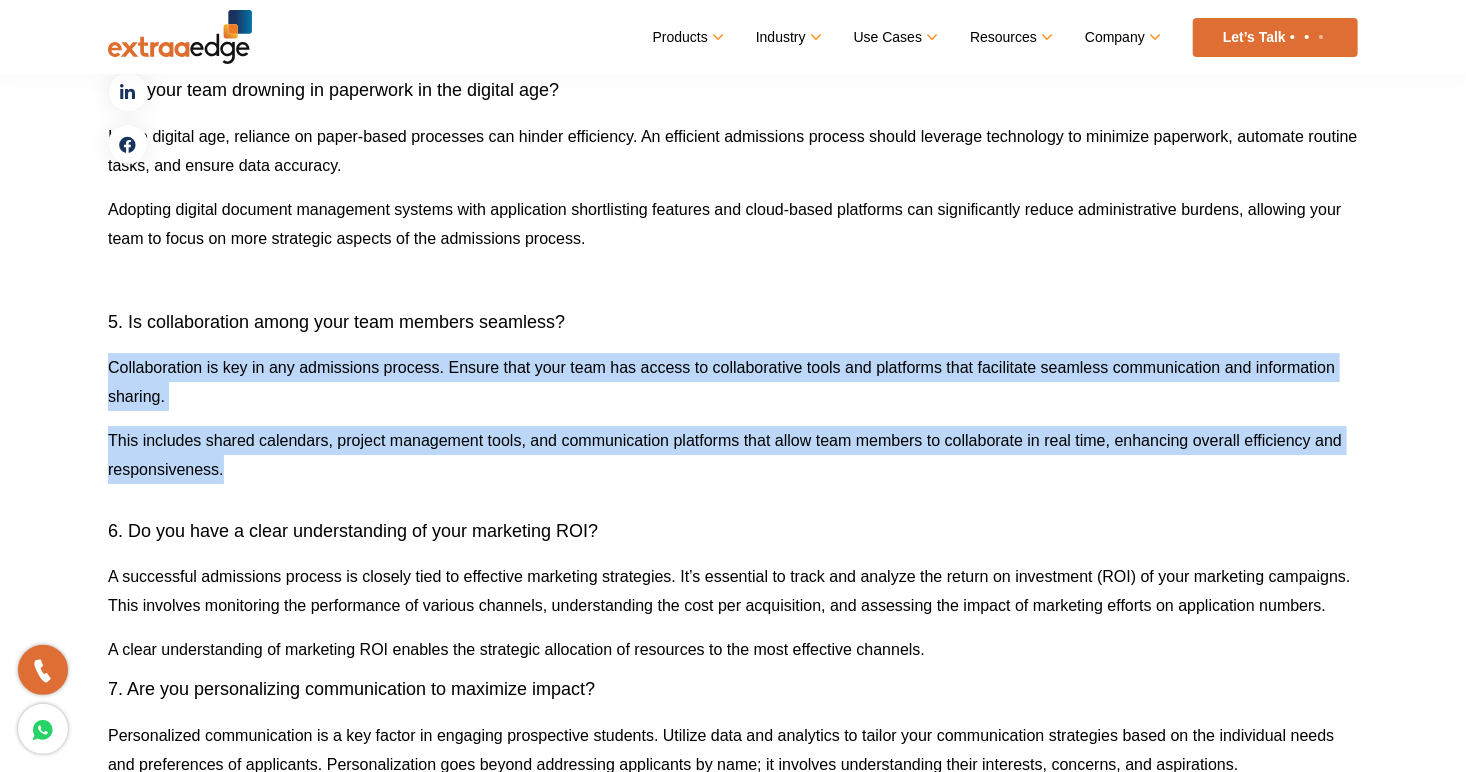 drag, startPoint x: 209, startPoint y: 339, endPoint x: 57, endPoint y: 367, distance: 154.55743 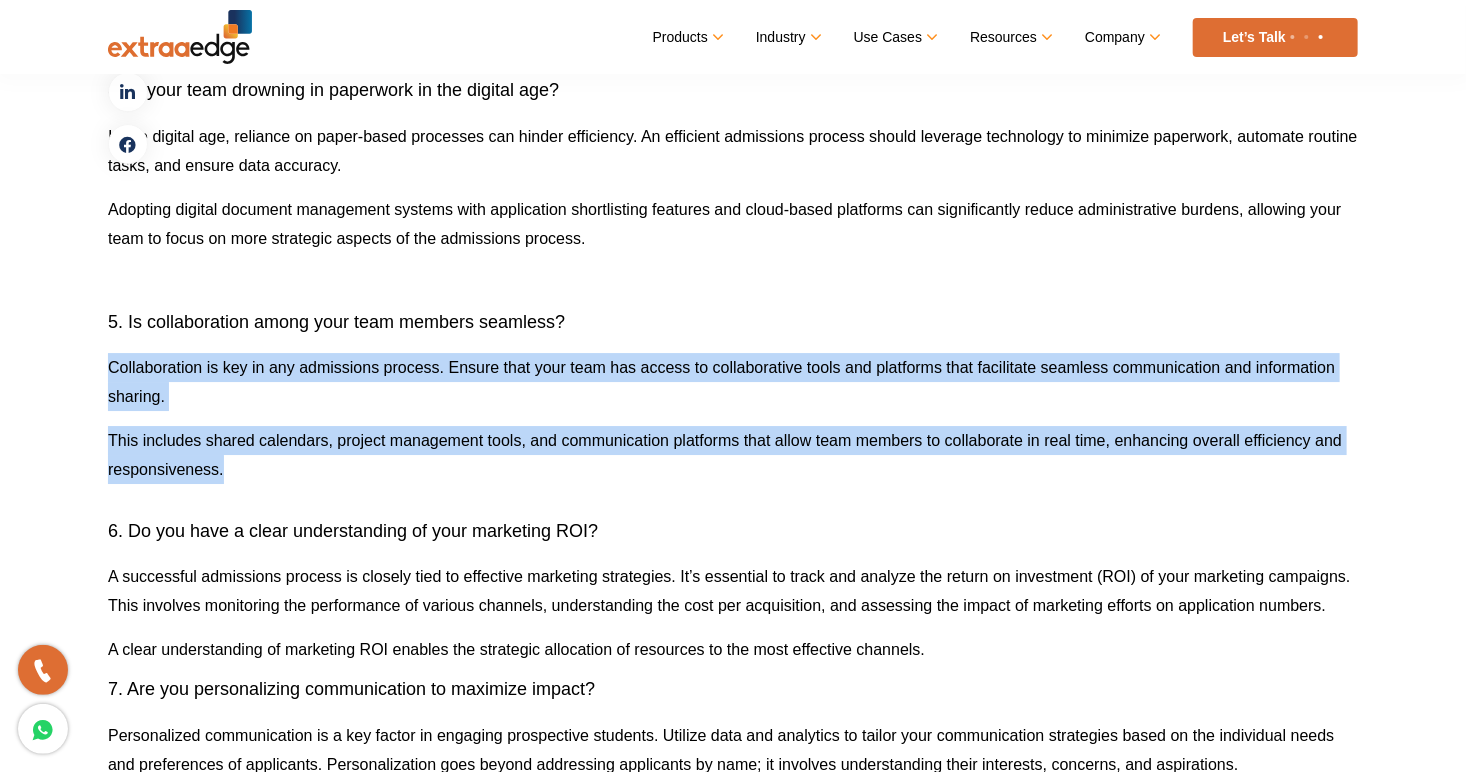 click on "The education industry is growing exponentially. Yeah,  we all know that, but look at these crazy numbers:
Table of Contents
Toggle
Answer these 7 questions to determine the Efficiency of your Admissions Process 1. Is your admissions process fully optimized for applicants?  2. How well do you know your Counselor’s Productivity Metrics? 3. Is your lead journey transparent and trackable? 4. Is your team drowning in paperwork in the digital age? 5. Is collaboration among your team members seamless? 6. Do you have a clear understanding of your marketing ROI? 7. Are you personalizing communication to maximize impact? Embracing the Future with Education CRM
A total of 140 private universities have been established across the country during the last five years, with a maximum of them being set up in Gujarat, followed by Maharashtra and Madhya Pradesh, according to the Ministry of Education statistics." at bounding box center [733, -263] 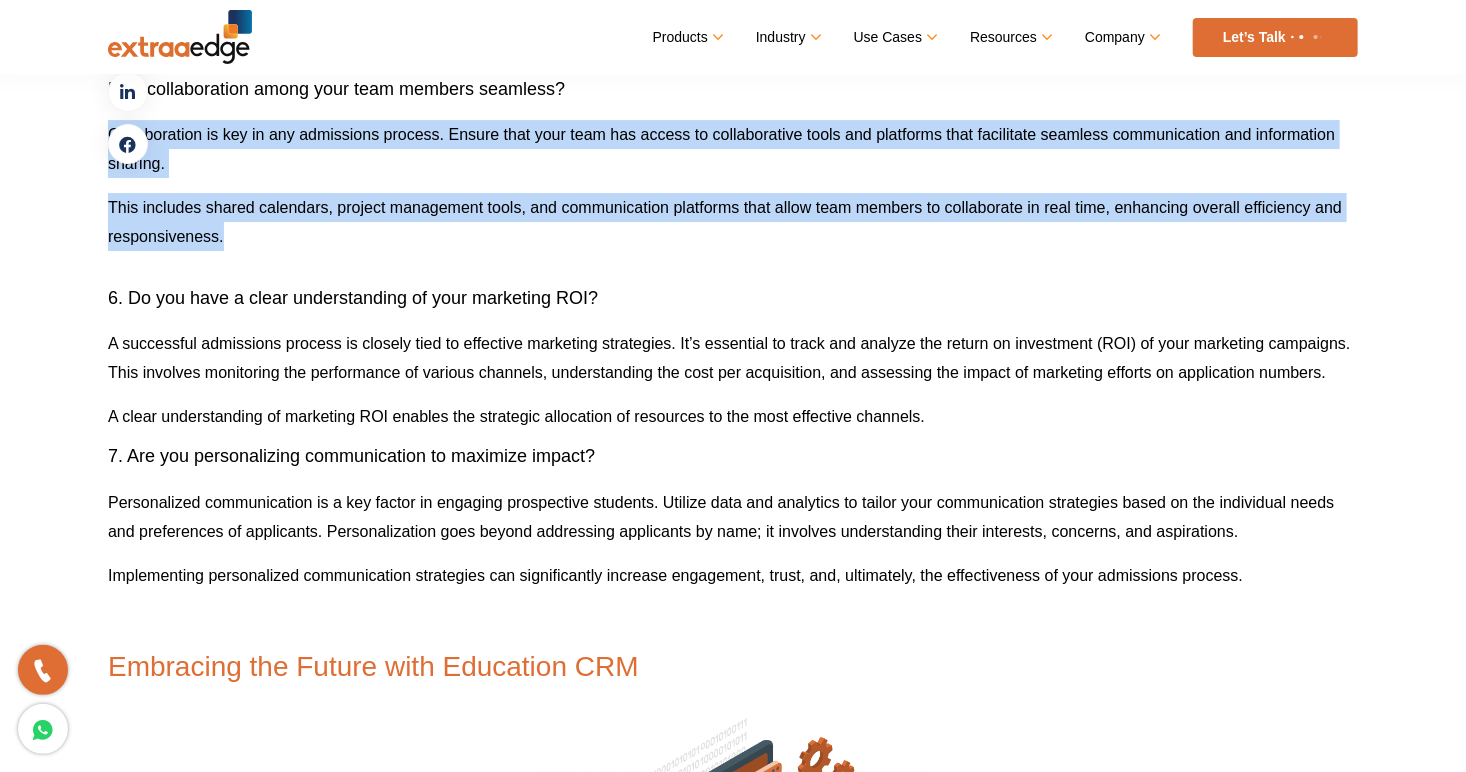 scroll, scrollTop: 3326, scrollLeft: 0, axis: vertical 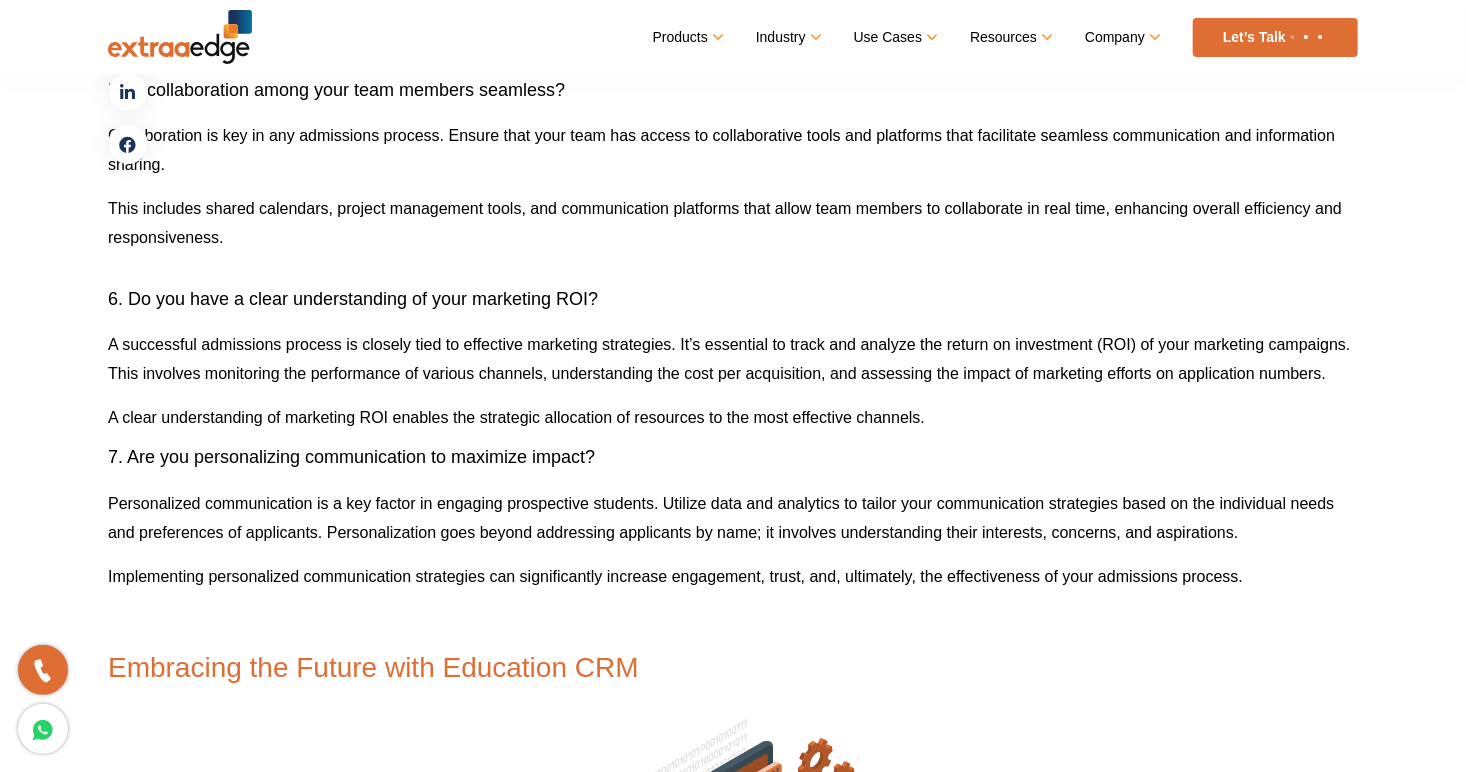 click on "The education industry is growing exponentially. Yeah,  we all know that, but look at these crazy numbers:
Table of Contents
Toggle
Answer these 7 questions to determine the Efficiency of your Admissions Process 1. Is your admissions process fully optimized for applicants?  2. How well do you know your Counselor’s Productivity Metrics? 3. Is your lead journey transparent and trackable? 4. Is your team drowning in paperwork in the digital age? 5. Is collaboration among your team members seamless? 6. Do you have a clear understanding of your marketing ROI? 7. Are you personalizing communication to maximize impact? Embracing the Future with Education CRM
A total of 140 private universities have been established across the country during the last five years, with a maximum of them being set up in Gujarat, followed by Maharashtra and Madhya Pradesh, according to the Ministry of Education statistics.
Do you know what the best thing about competition is?" at bounding box center (733, -495) 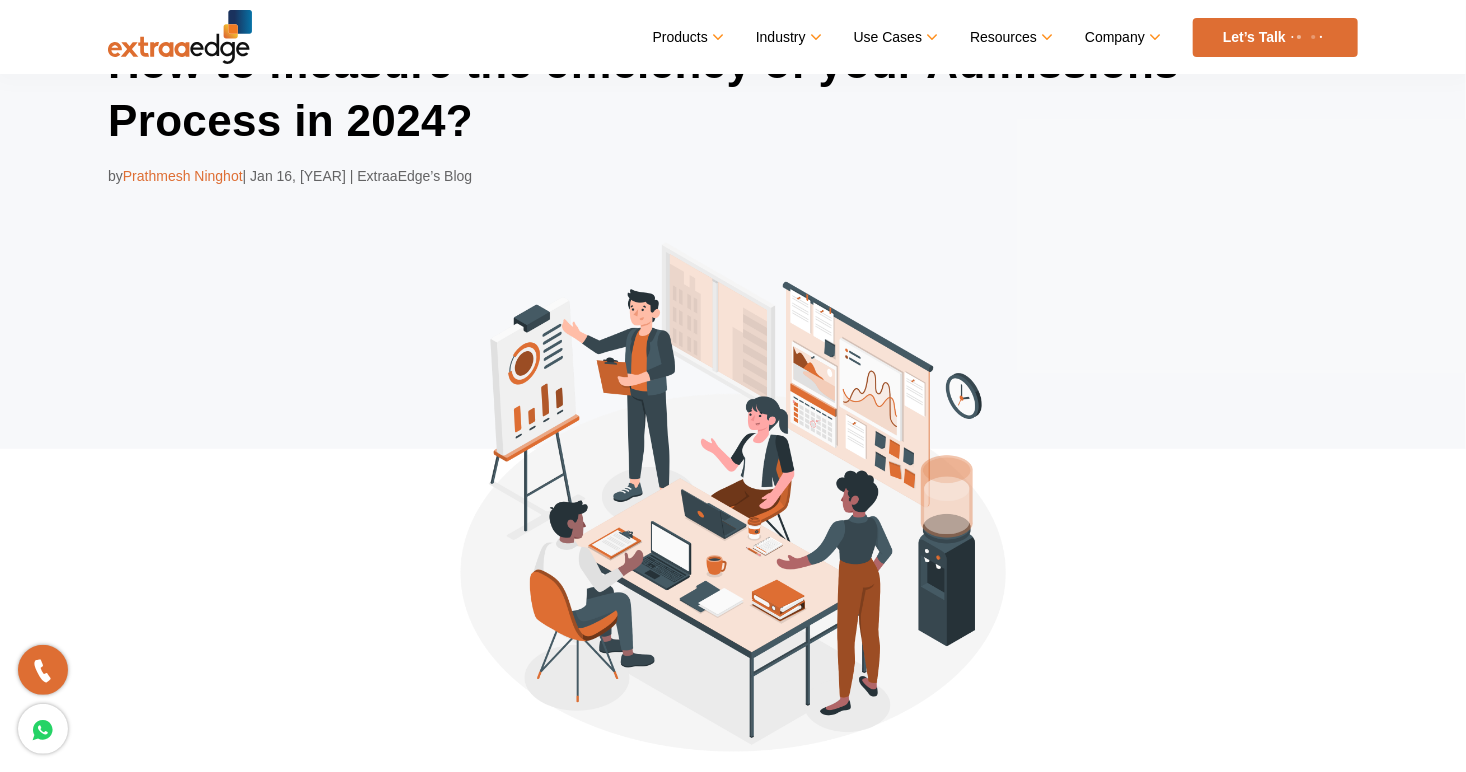 scroll, scrollTop: 0, scrollLeft: 0, axis: both 